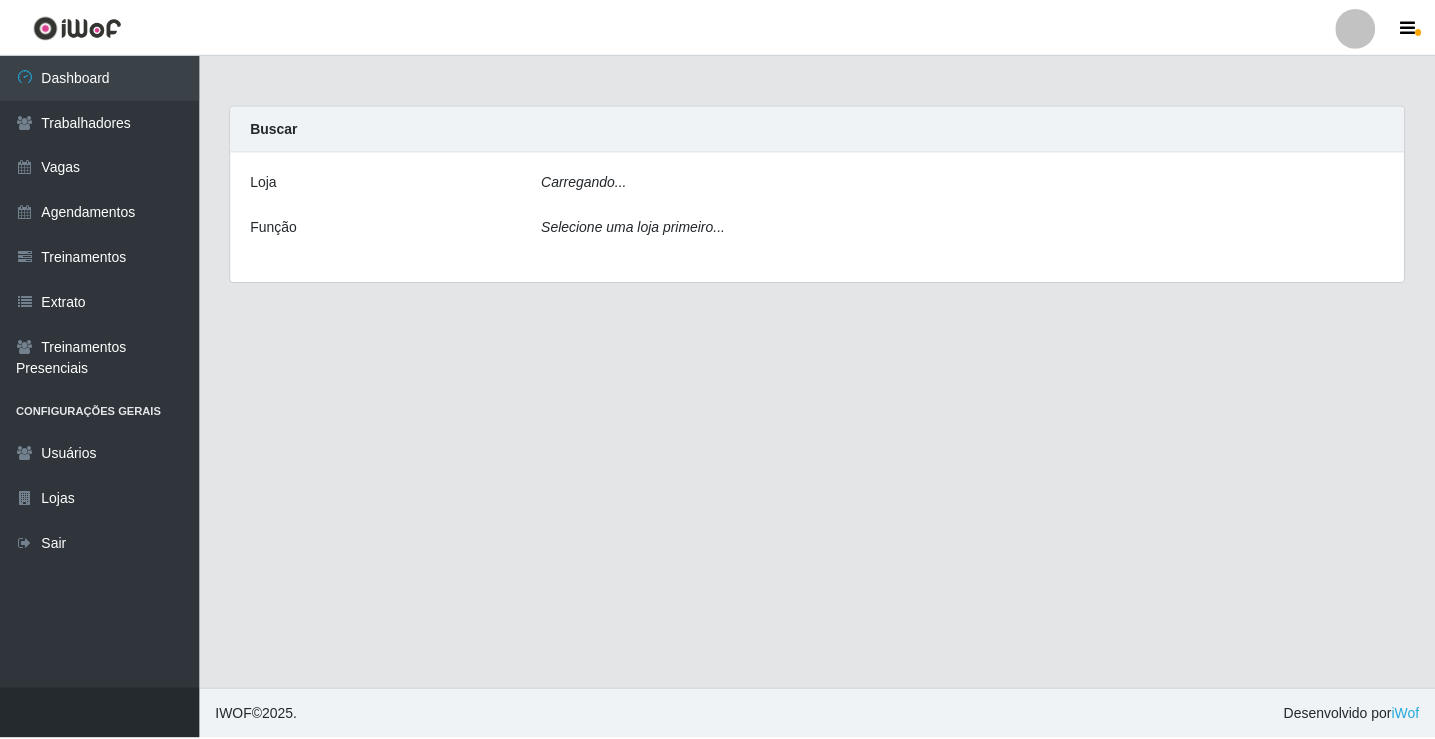 scroll, scrollTop: 0, scrollLeft: 0, axis: both 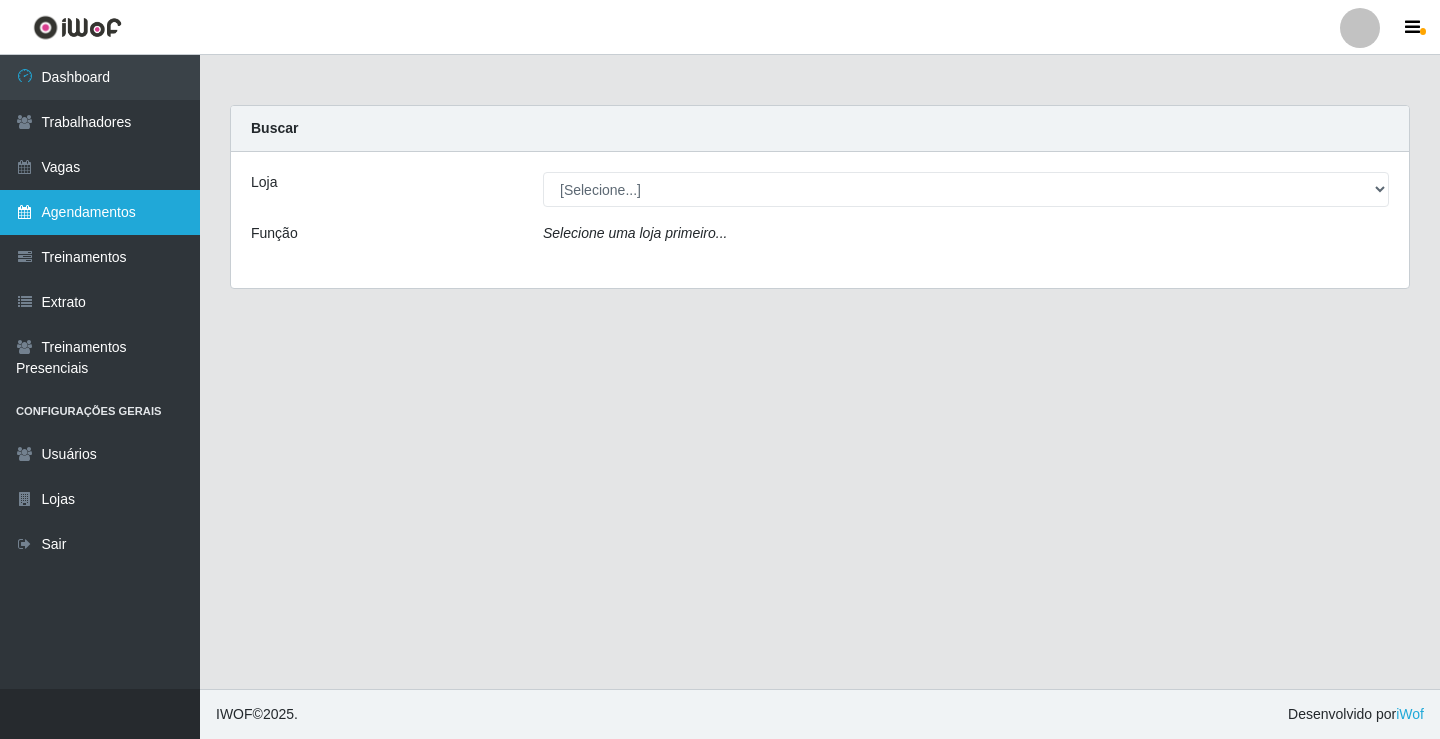 click on "Agendamentos" at bounding box center (100, 212) 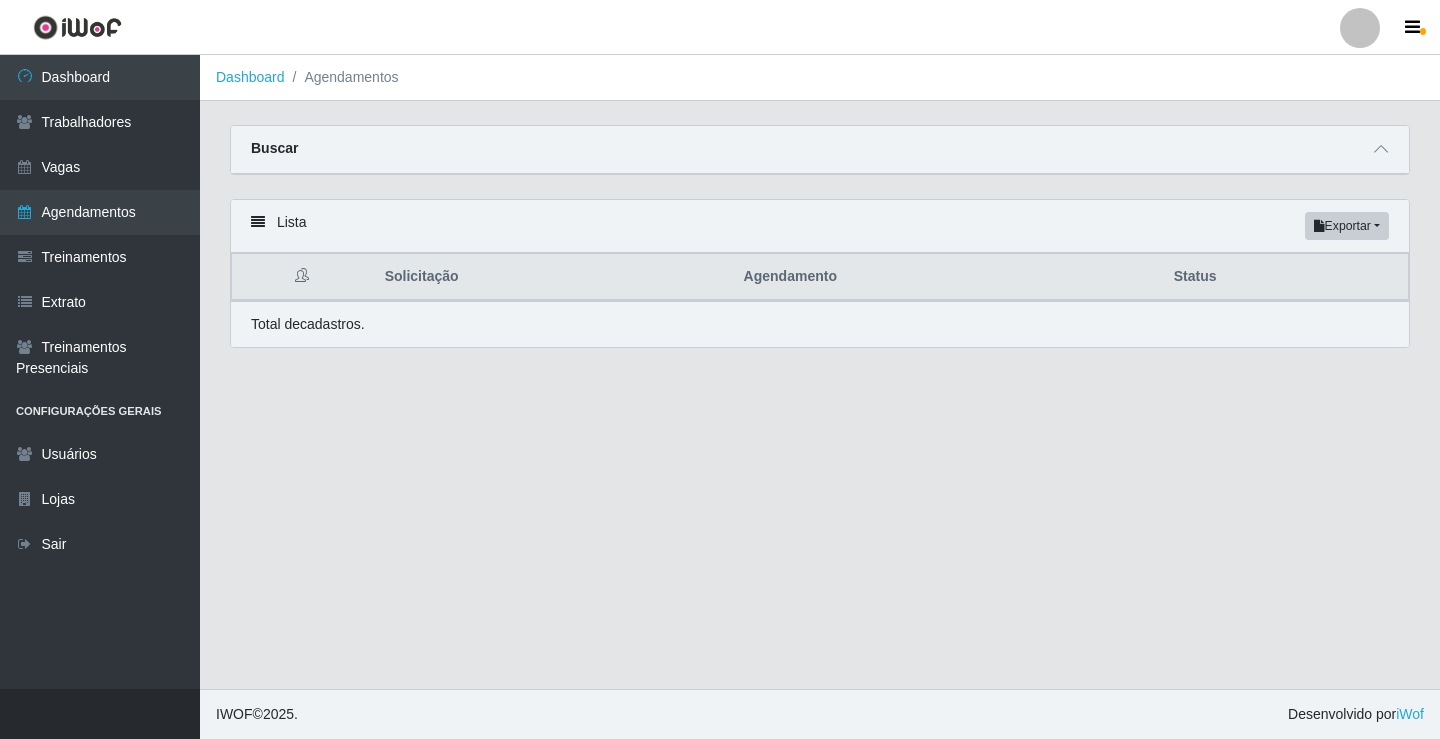 click on "Buscar" at bounding box center [820, 150] 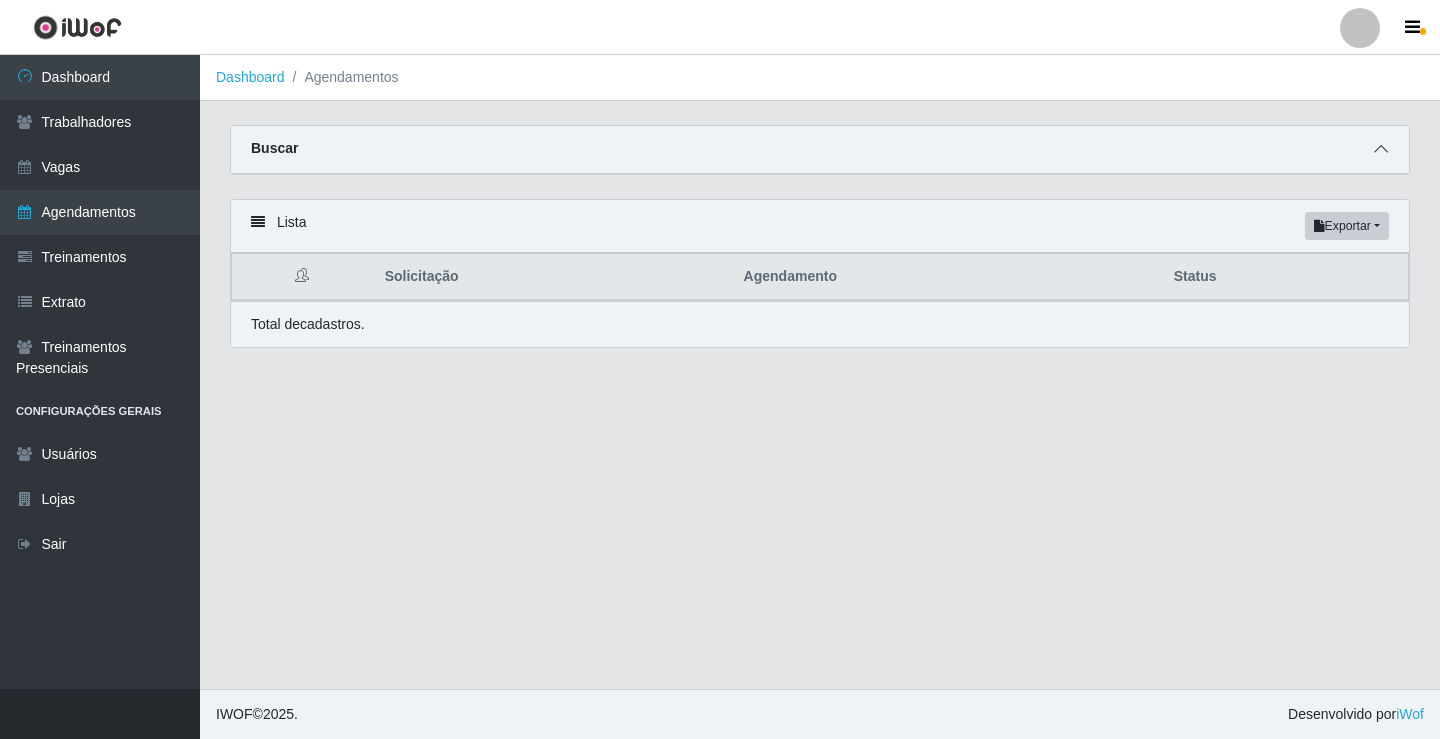 click at bounding box center [1381, 149] 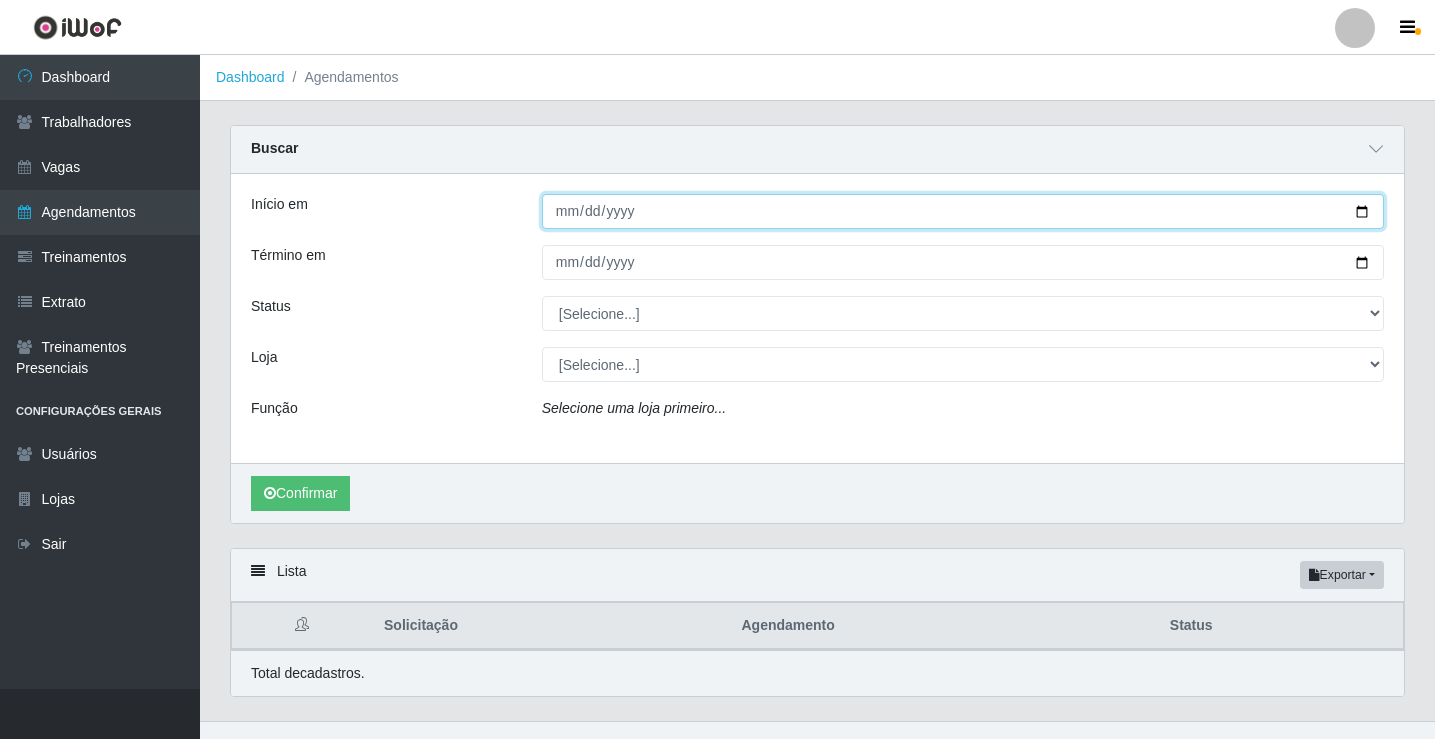 click on "Início em" at bounding box center [963, 211] 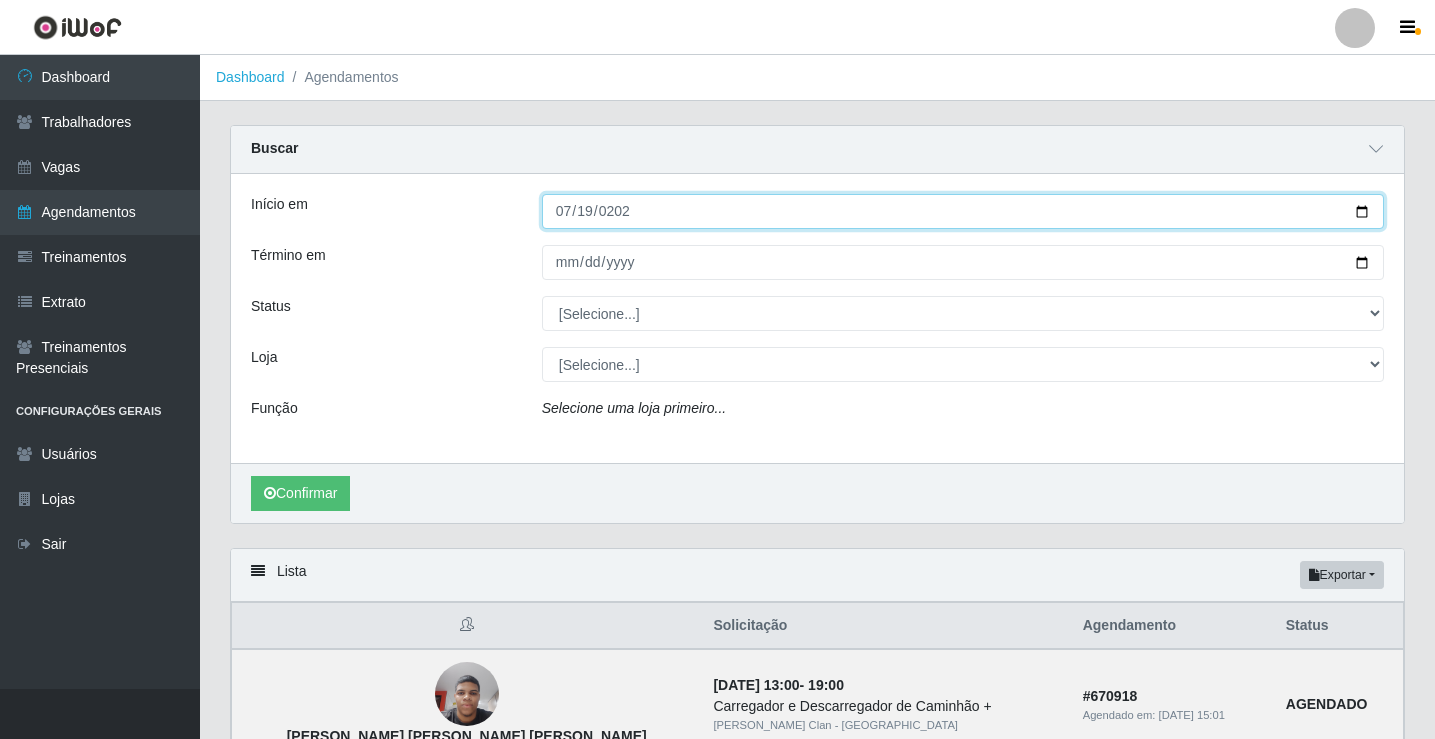 type on "2025-07-19" 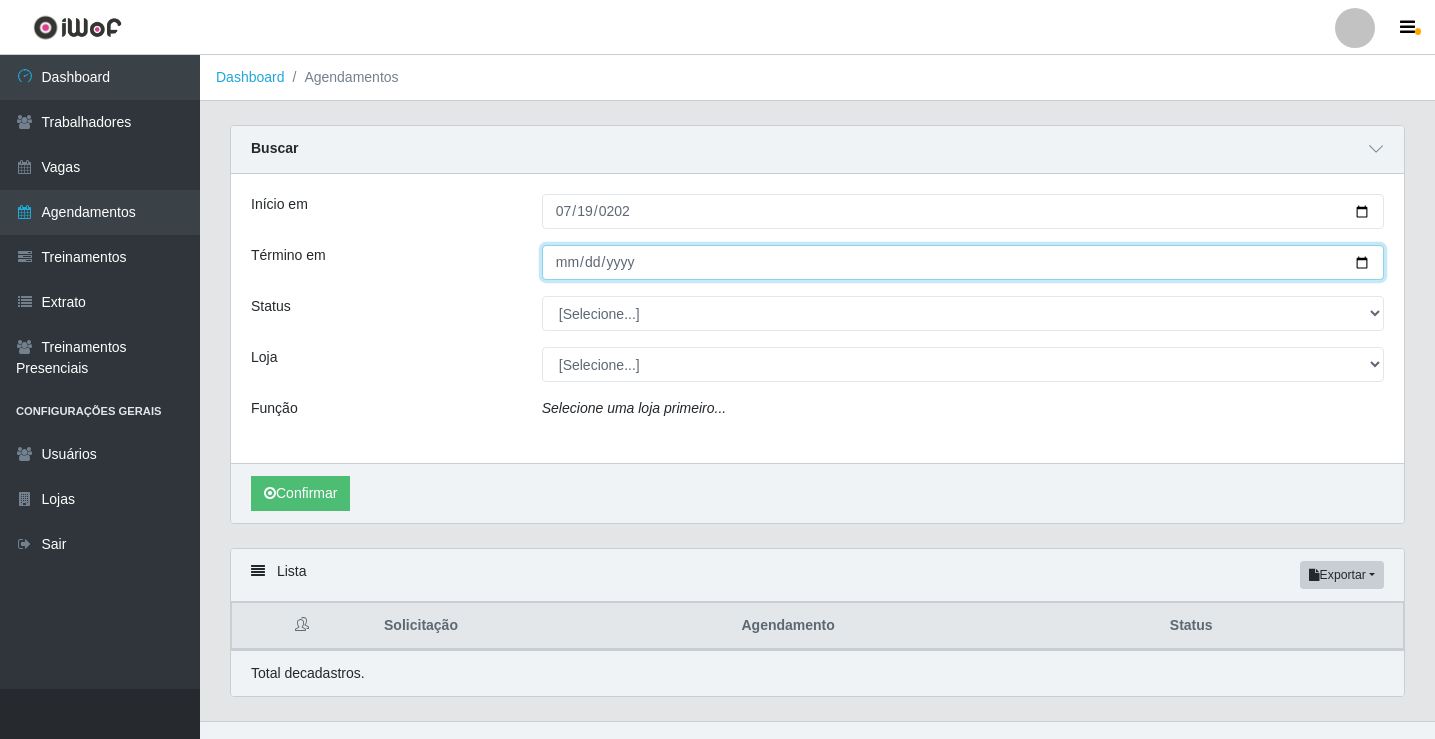 click on "Término em" at bounding box center [963, 262] 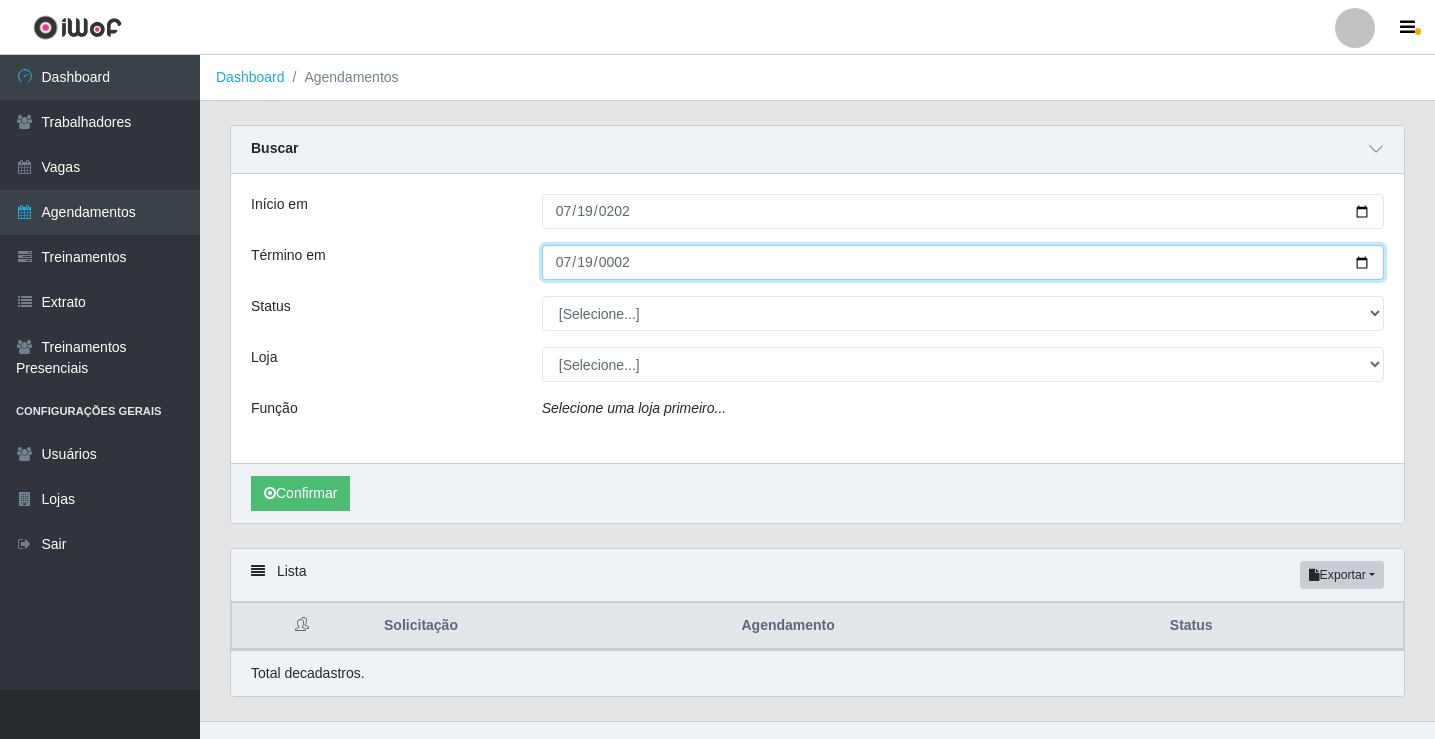 type on "0025-07-19" 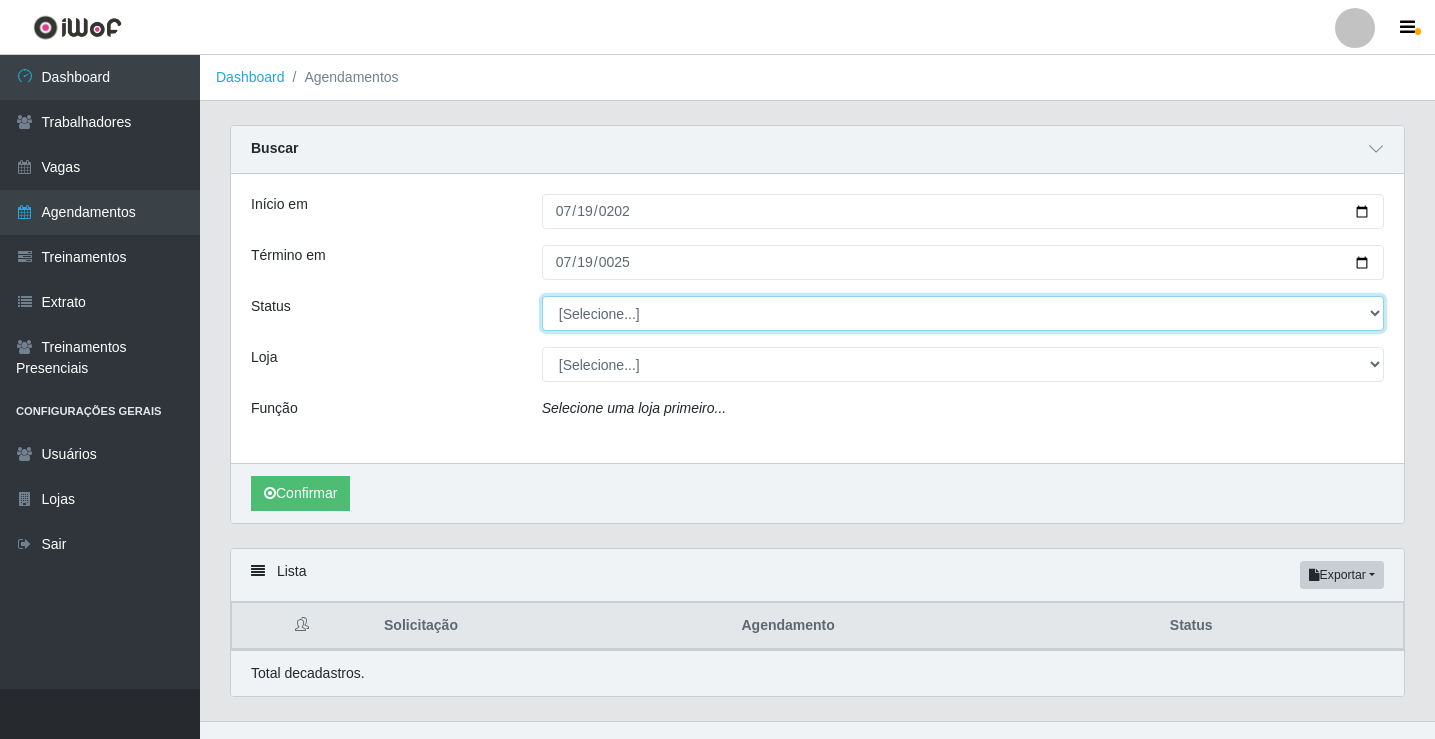 click on "[Selecione...] AGENDADO AGUARDANDO LIBERAR EM ANDAMENTO EM REVISÃO FINALIZADO CANCELADO FALTA" at bounding box center [963, 313] 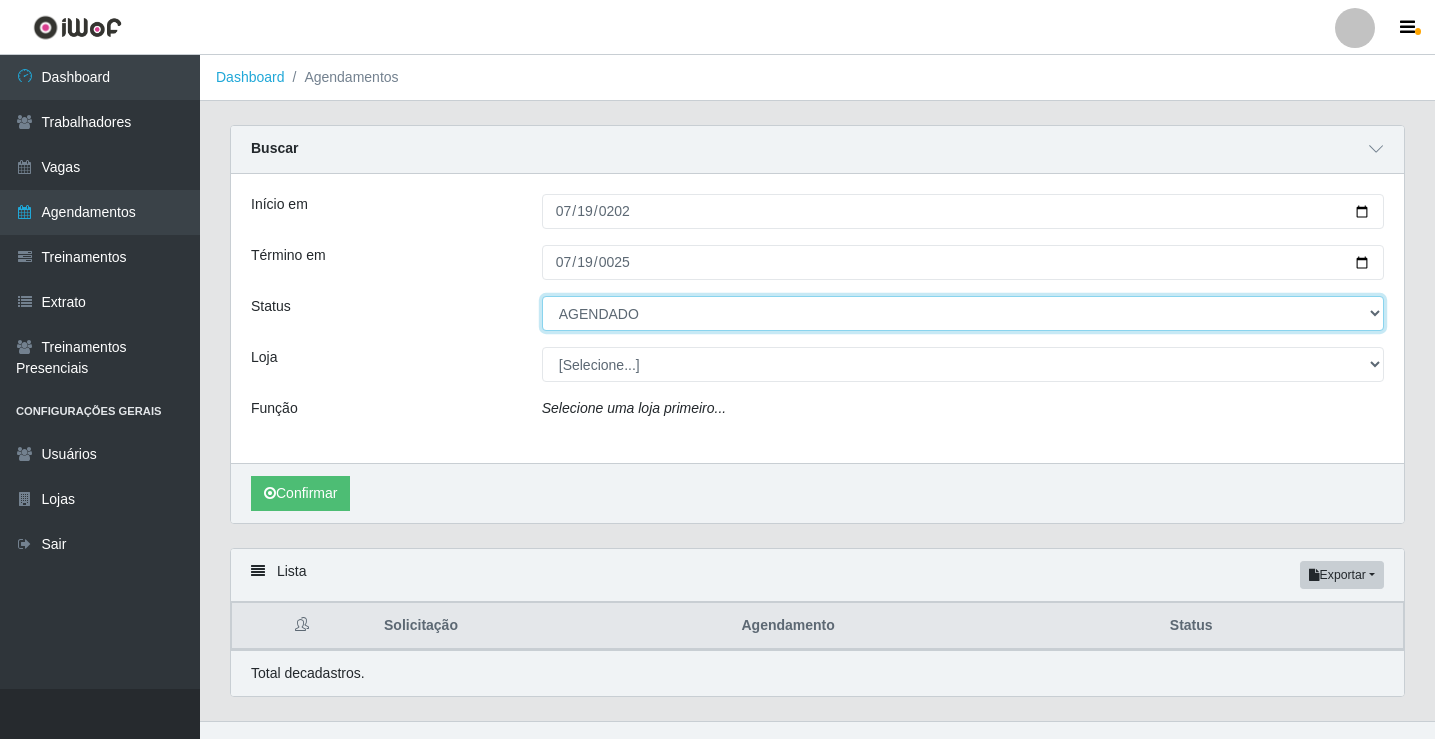 click on "[Selecione...] AGENDADO AGUARDANDO LIBERAR EM ANDAMENTO EM REVISÃO FINALIZADO CANCELADO FALTA" at bounding box center [963, 313] 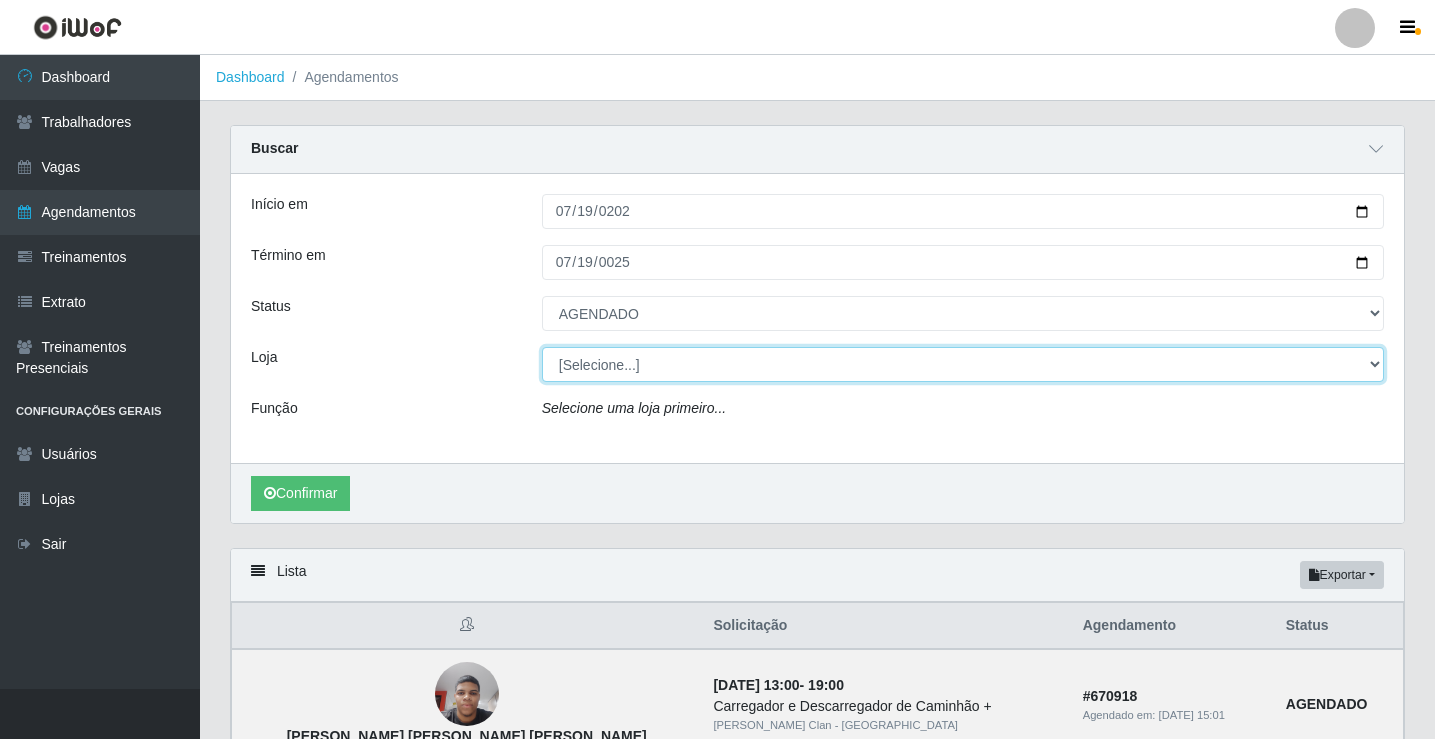 click on "[Selecione...] Leite Clan - Bayeux" at bounding box center [963, 364] 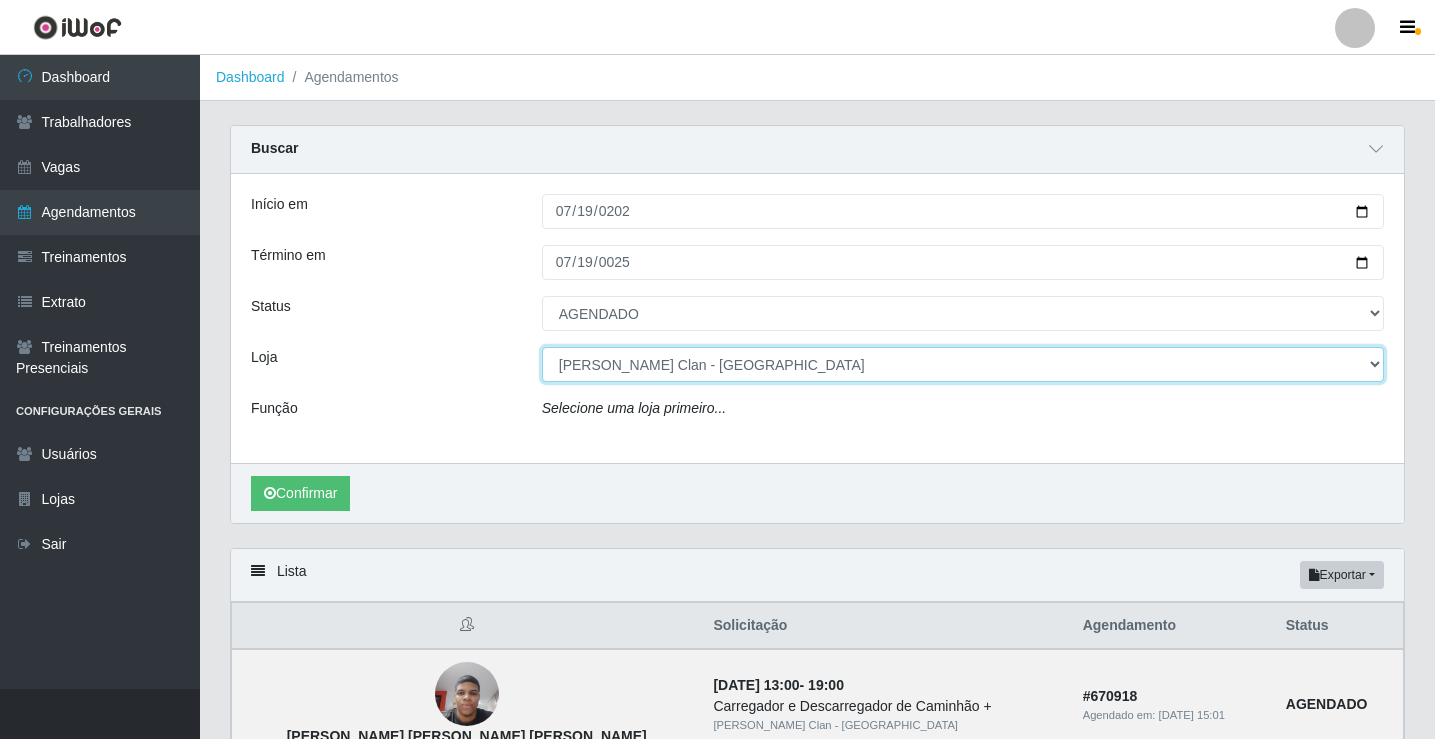 click on "[Selecione...] Leite Clan - Bayeux" at bounding box center [963, 364] 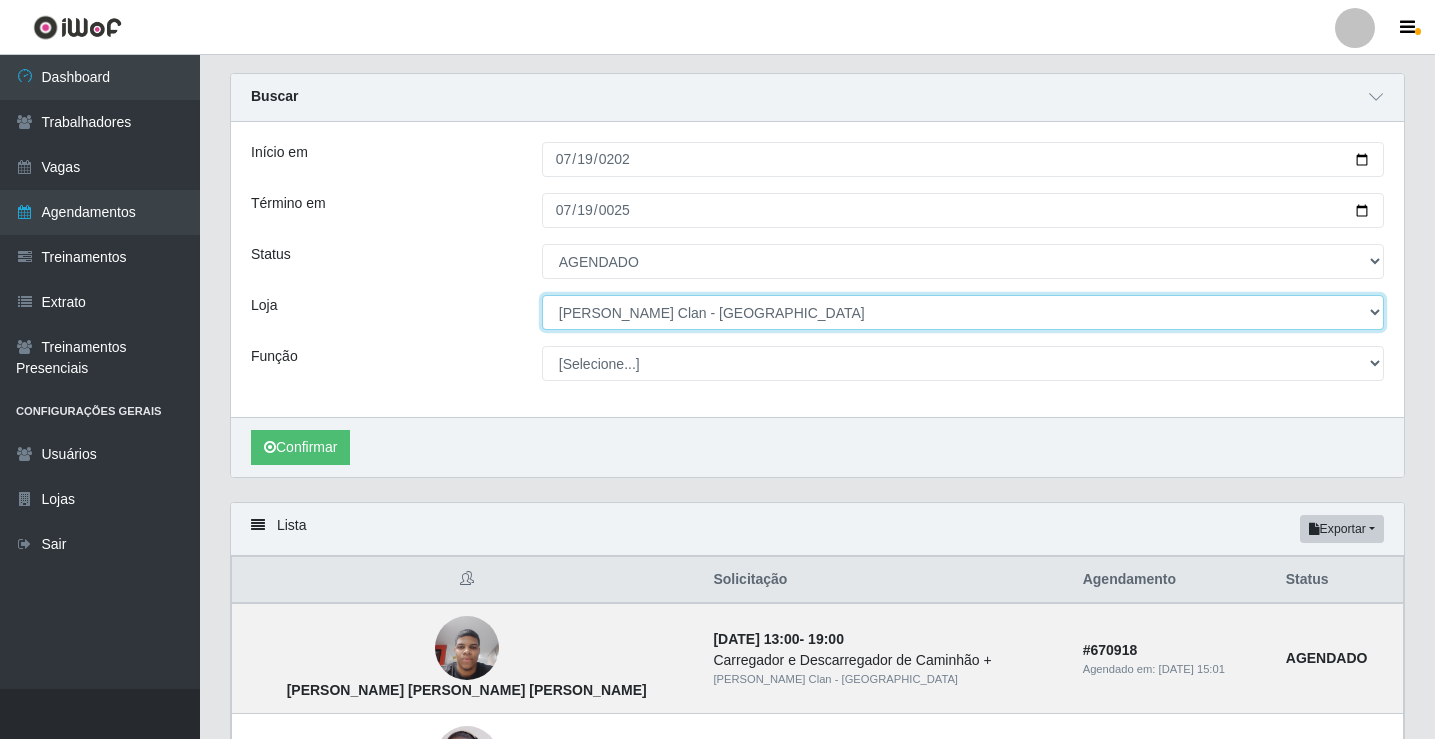 scroll, scrollTop: 0, scrollLeft: 0, axis: both 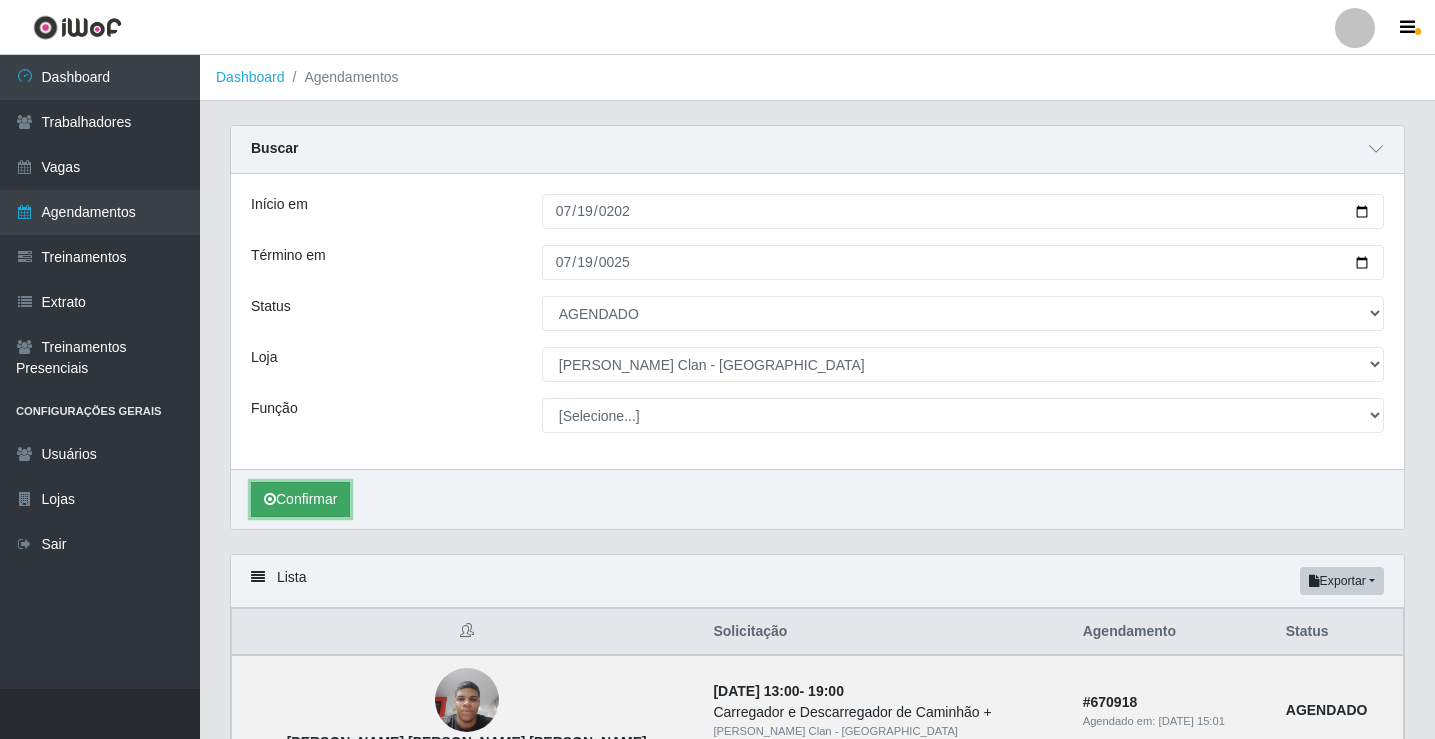 click on "Confirmar" at bounding box center [300, 499] 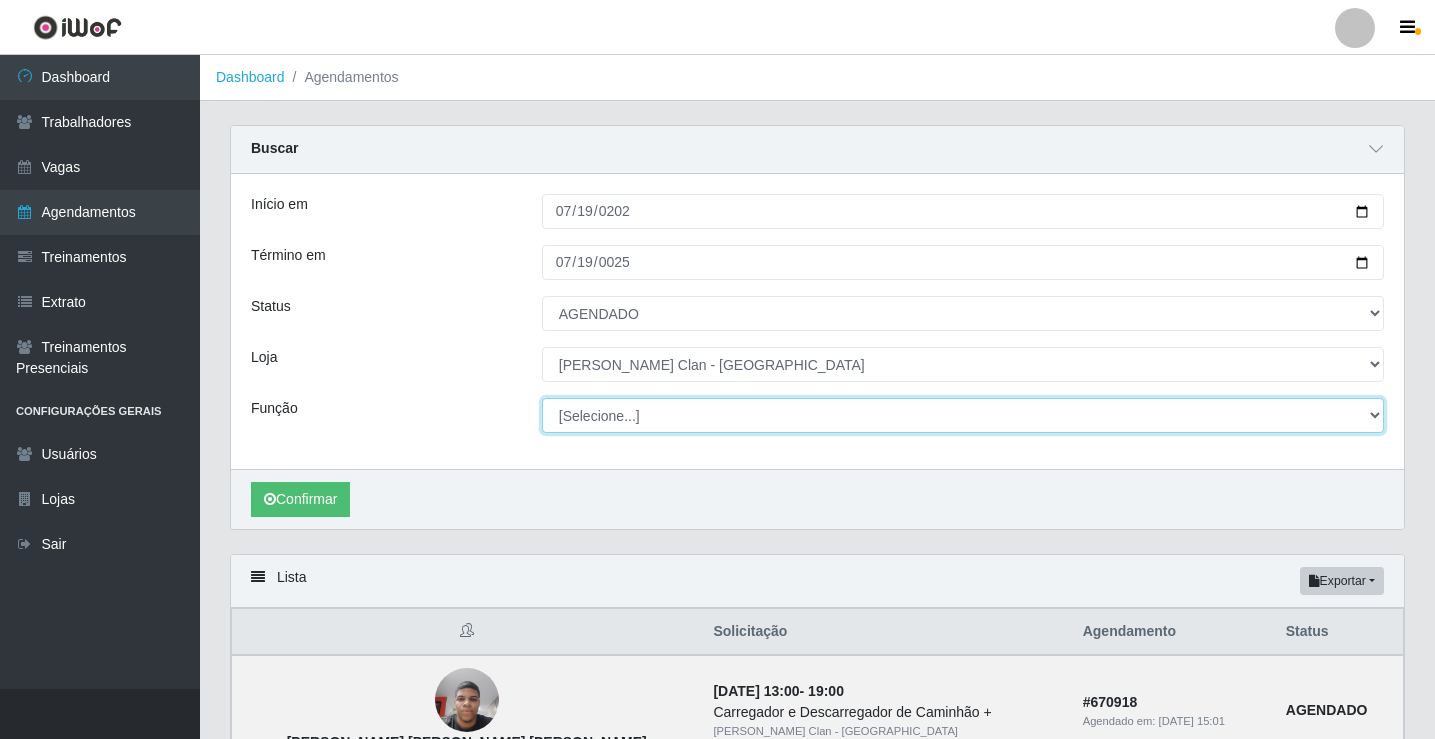 click on "[Selecione...] ASG ASG + Carregador e Descarregador de Caminhão Carregador e Descarregador de Caminhão + Carregador e Descarregador de Caminhão ++" at bounding box center [963, 415] 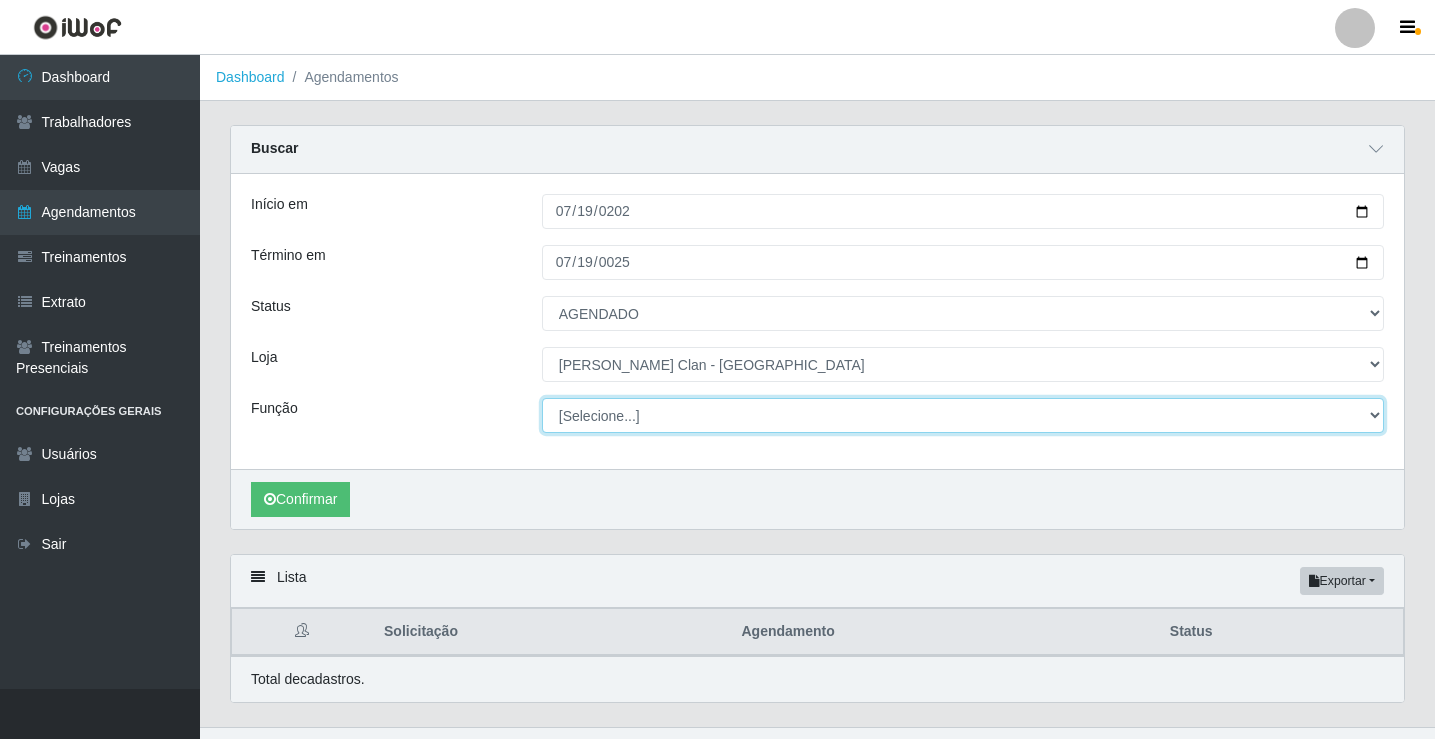 select on "138" 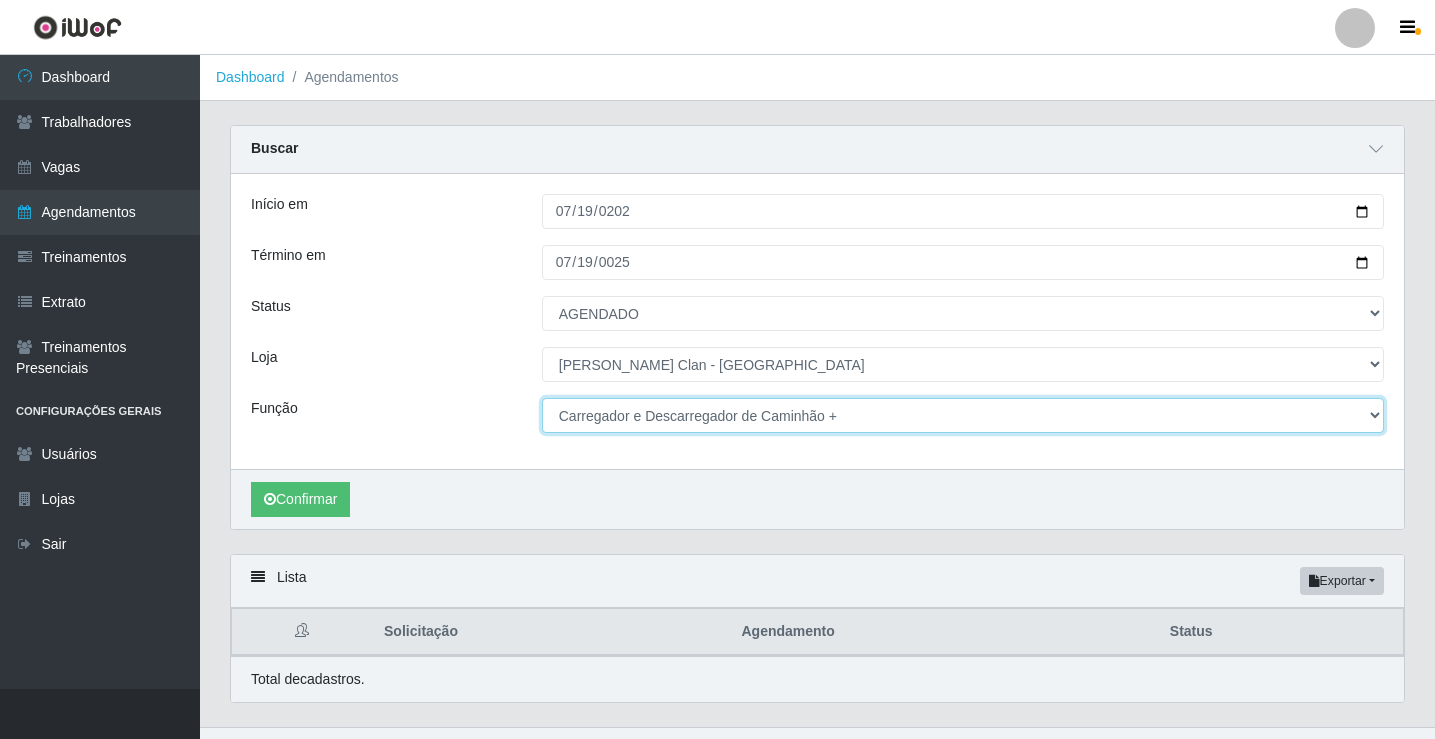 click on "[Selecione...] ASG ASG + Carregador e Descarregador de Caminhão Carregador e Descarregador de Caminhão + Carregador e Descarregador de Caminhão ++" at bounding box center (963, 415) 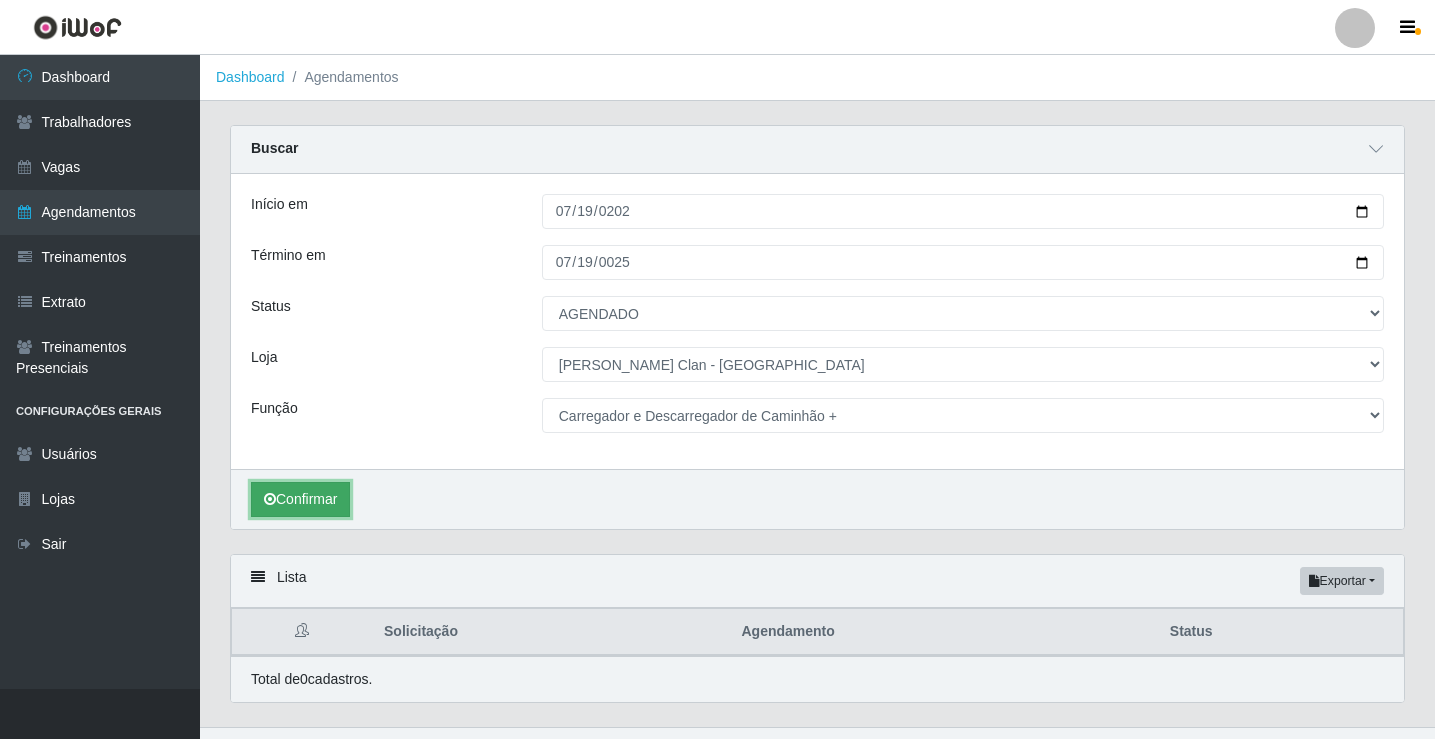 click on "Confirmar" at bounding box center [300, 499] 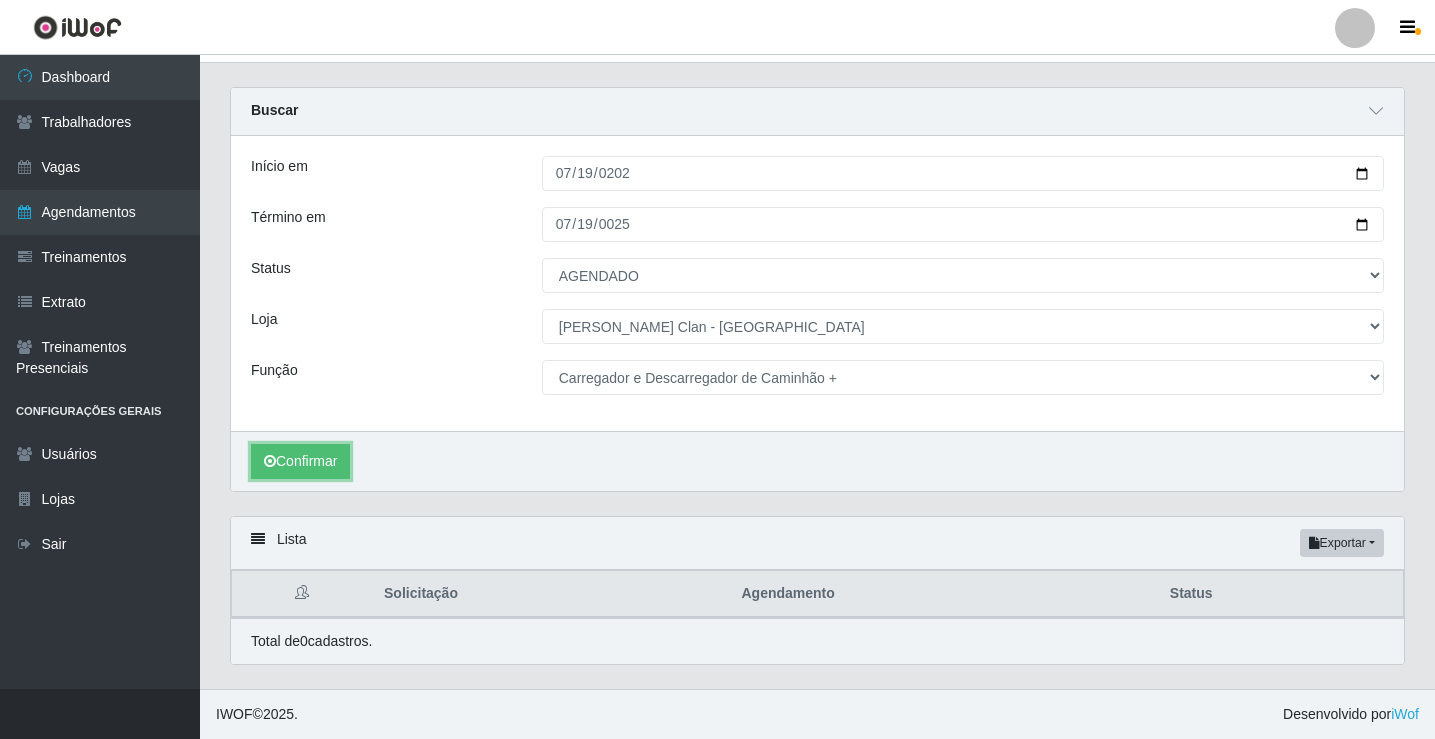 scroll, scrollTop: 0, scrollLeft: 0, axis: both 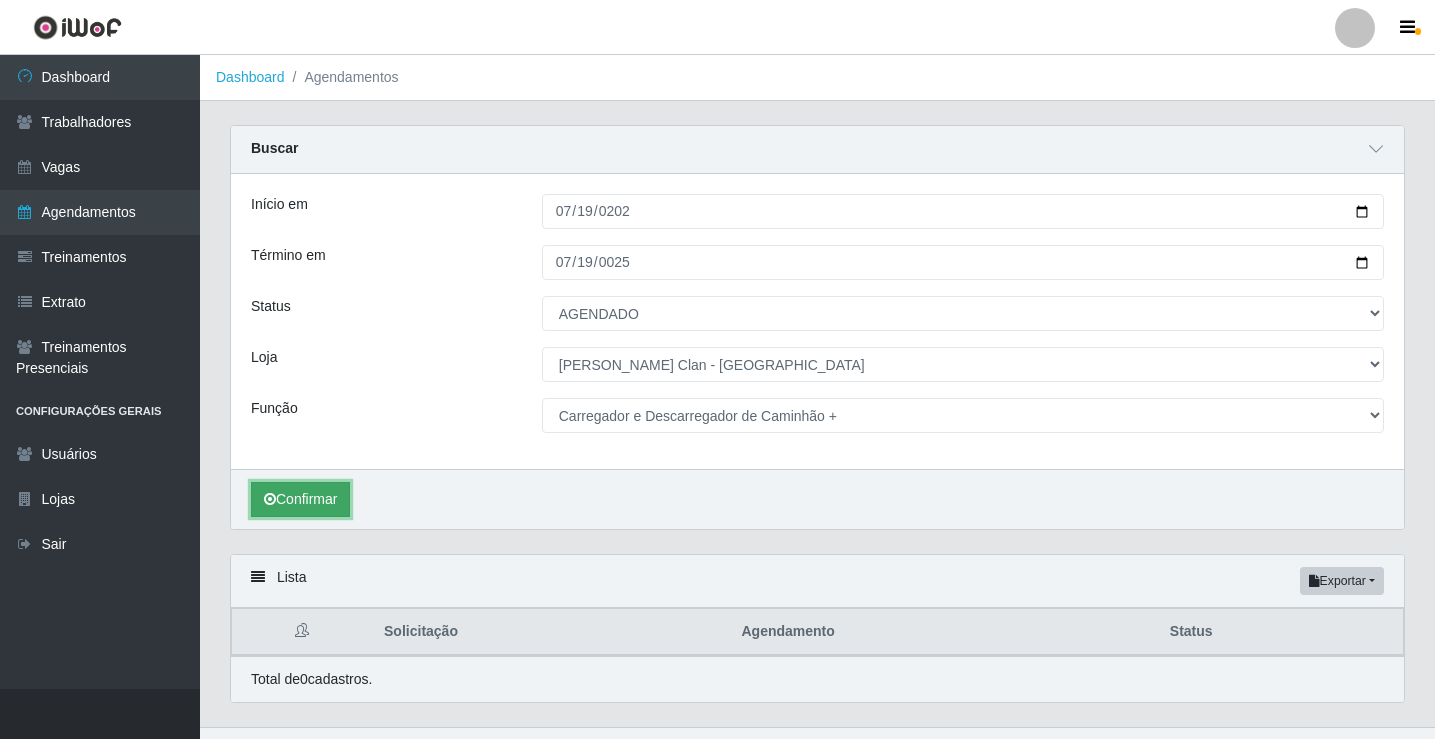 click on "Confirmar" at bounding box center (300, 499) 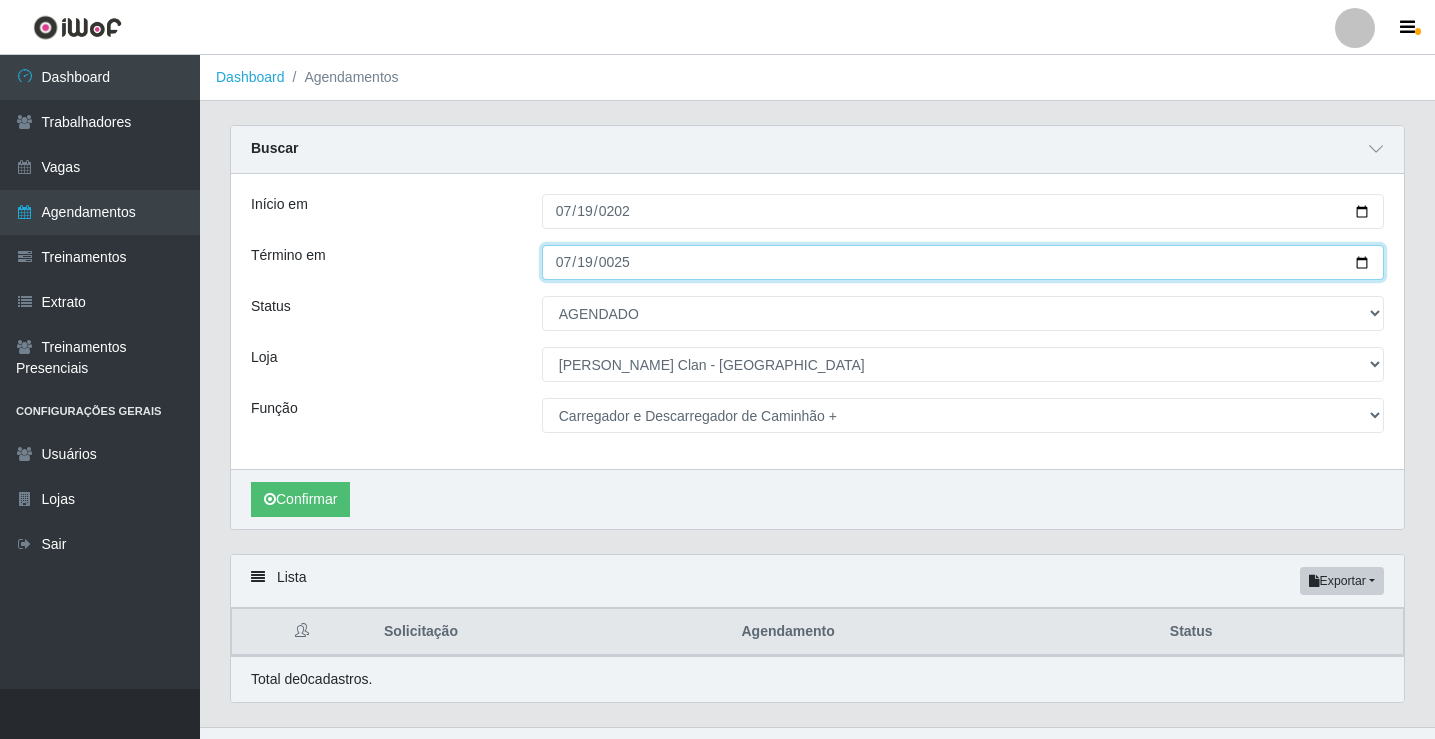 click on "0025-07-19" at bounding box center [963, 262] 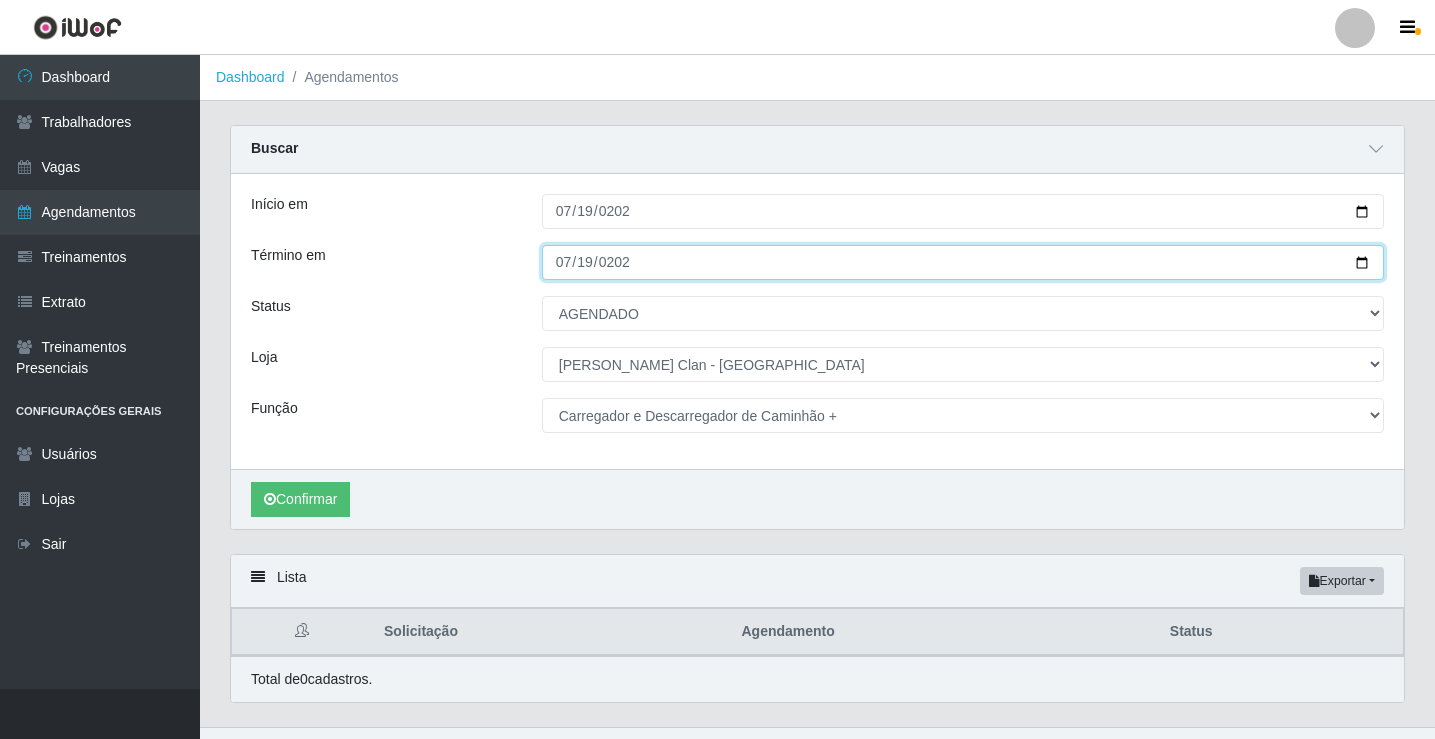type on "2025-07-19" 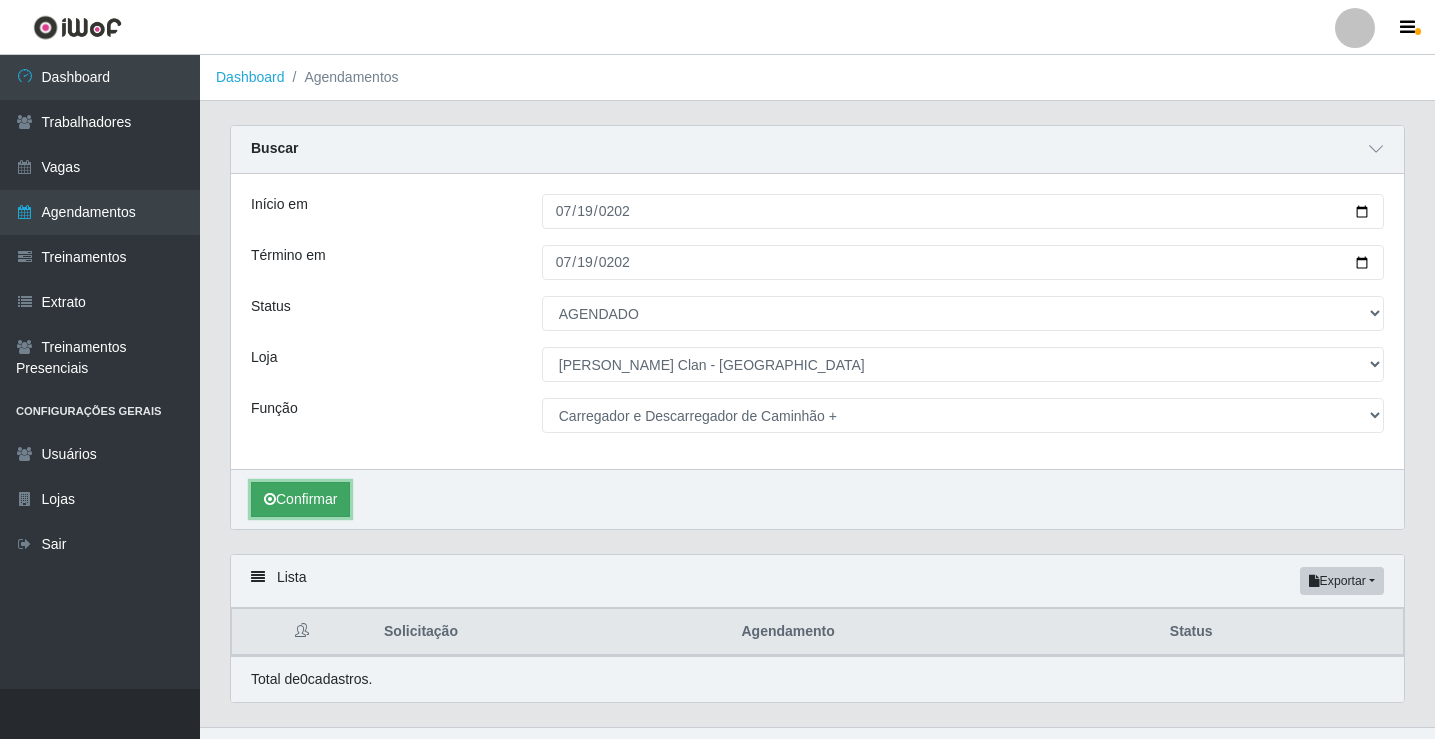 click on "Confirmar" at bounding box center [300, 499] 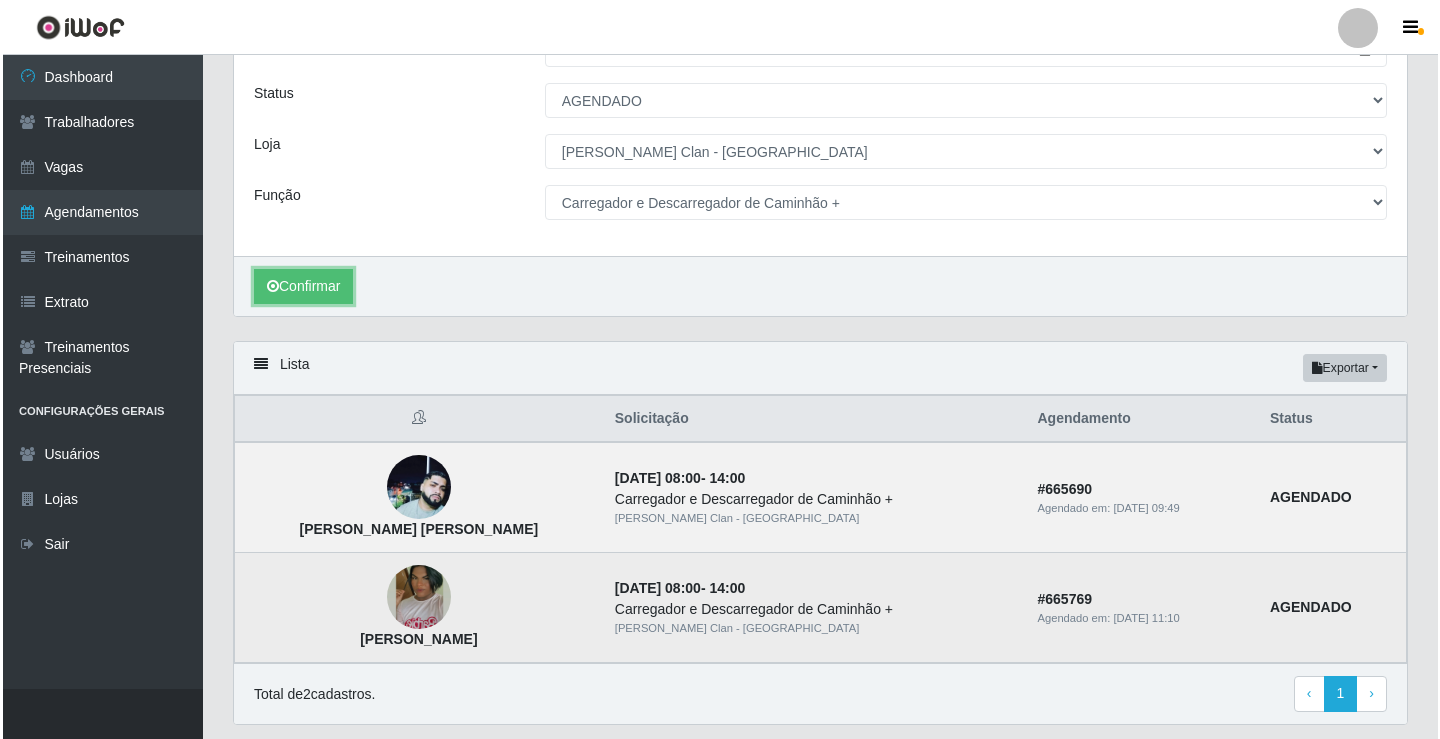 scroll, scrollTop: 274, scrollLeft: 0, axis: vertical 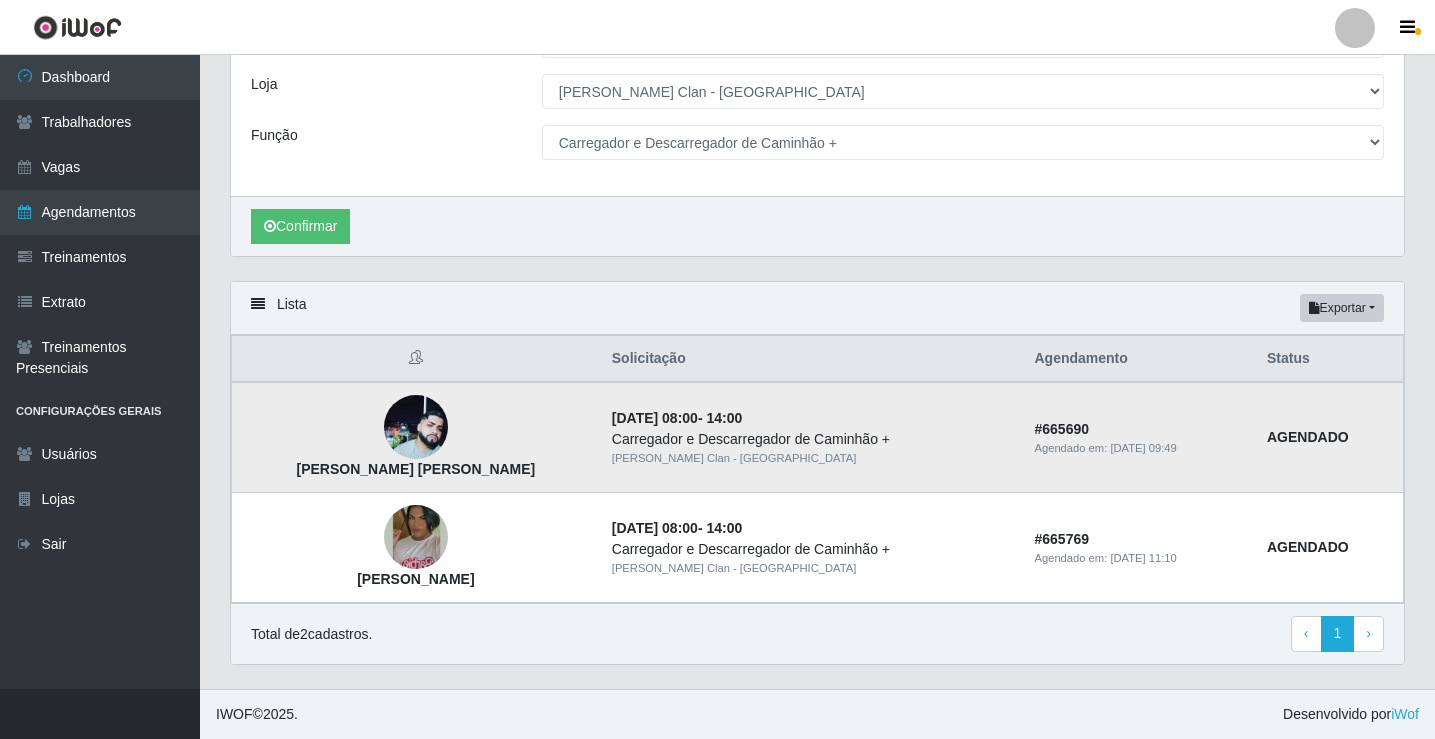 click at bounding box center (416, 427) 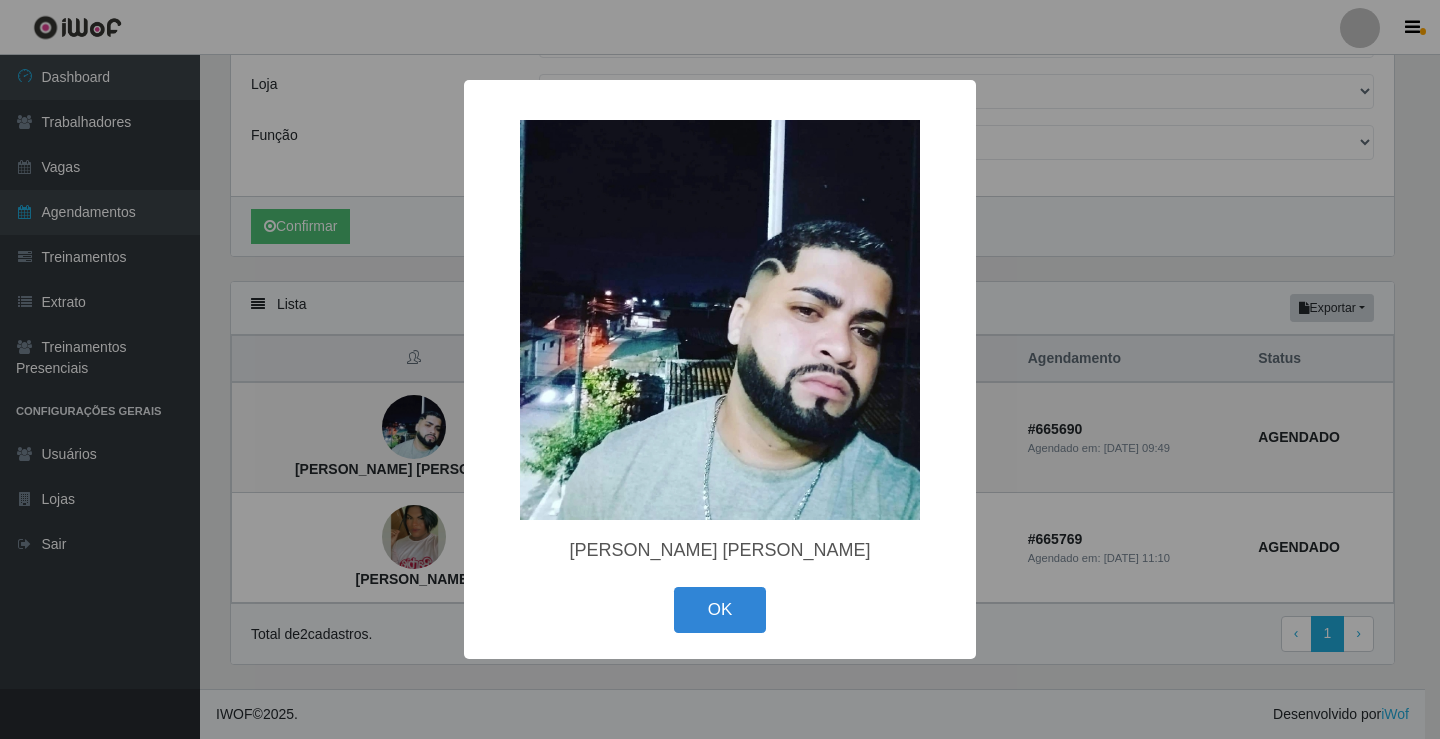 click on "× Severino Tavares ferreira junior OK Cancel" at bounding box center (720, 369) 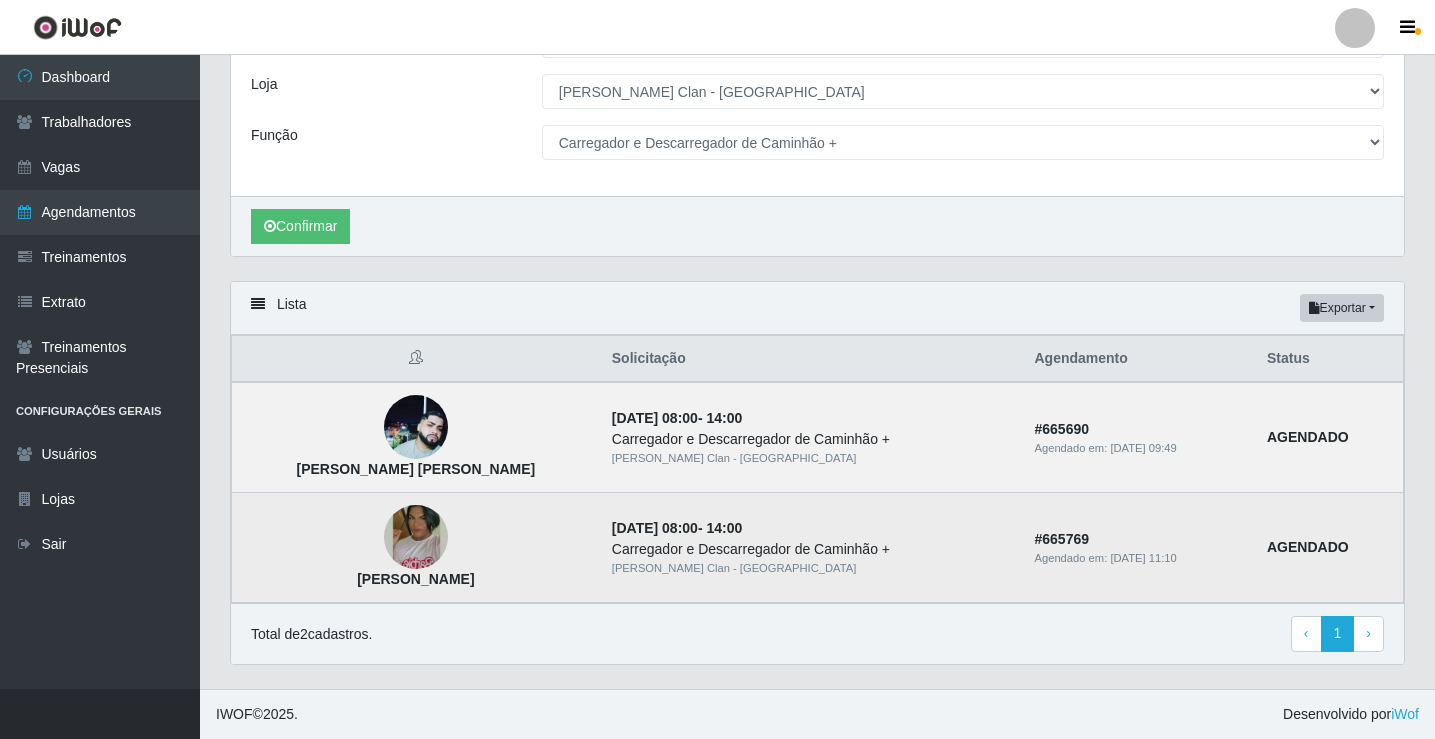 click at bounding box center [416, 537] 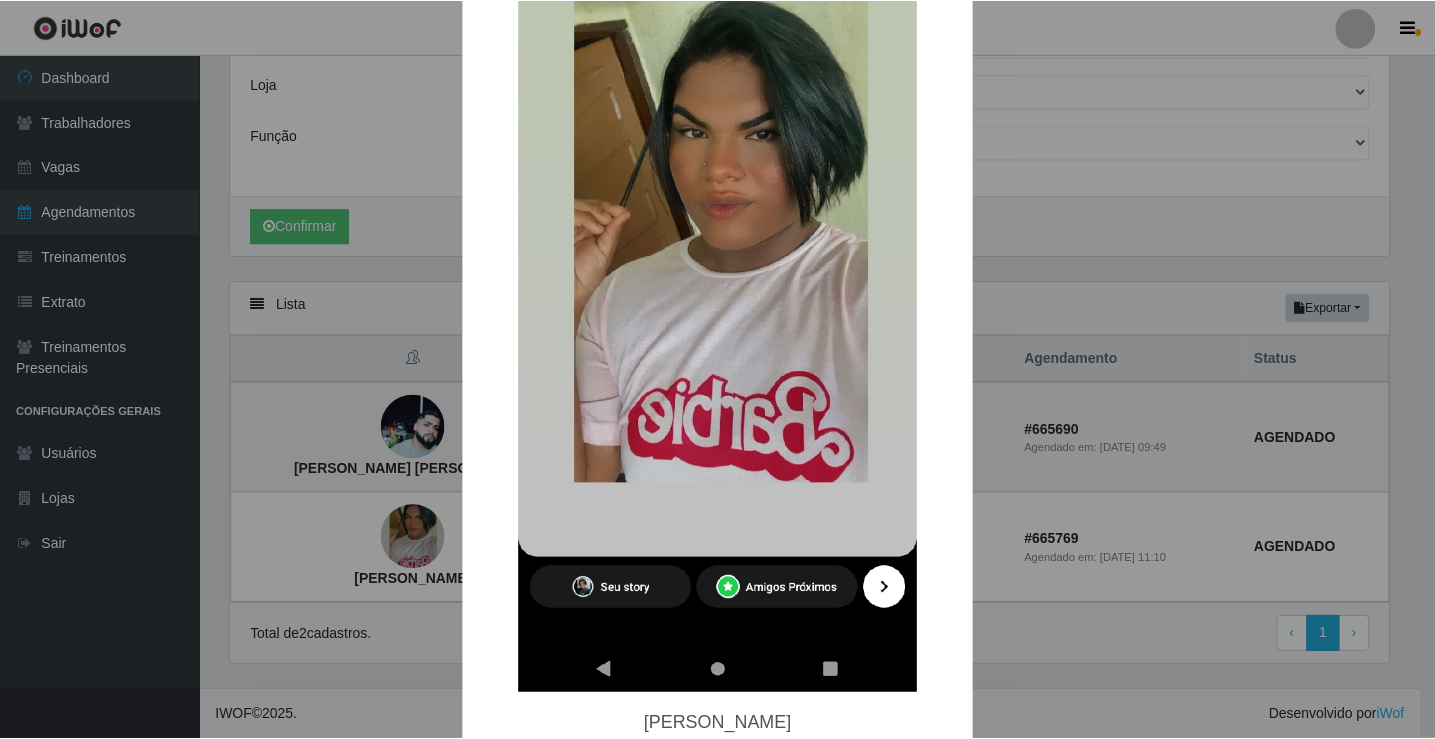 scroll, scrollTop: 200, scrollLeft: 0, axis: vertical 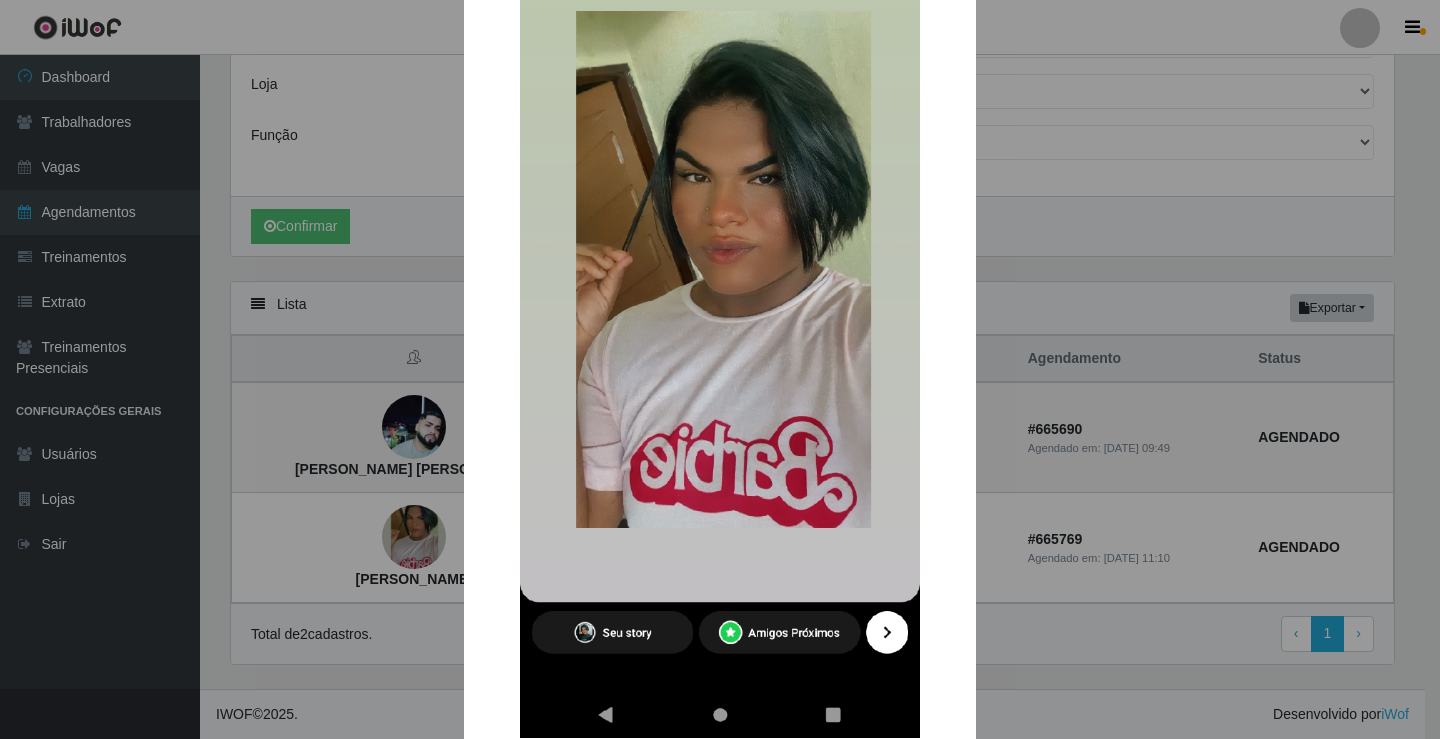 click on "× Kawan Nascimento da Silva  OK Cancel" at bounding box center [720, 369] 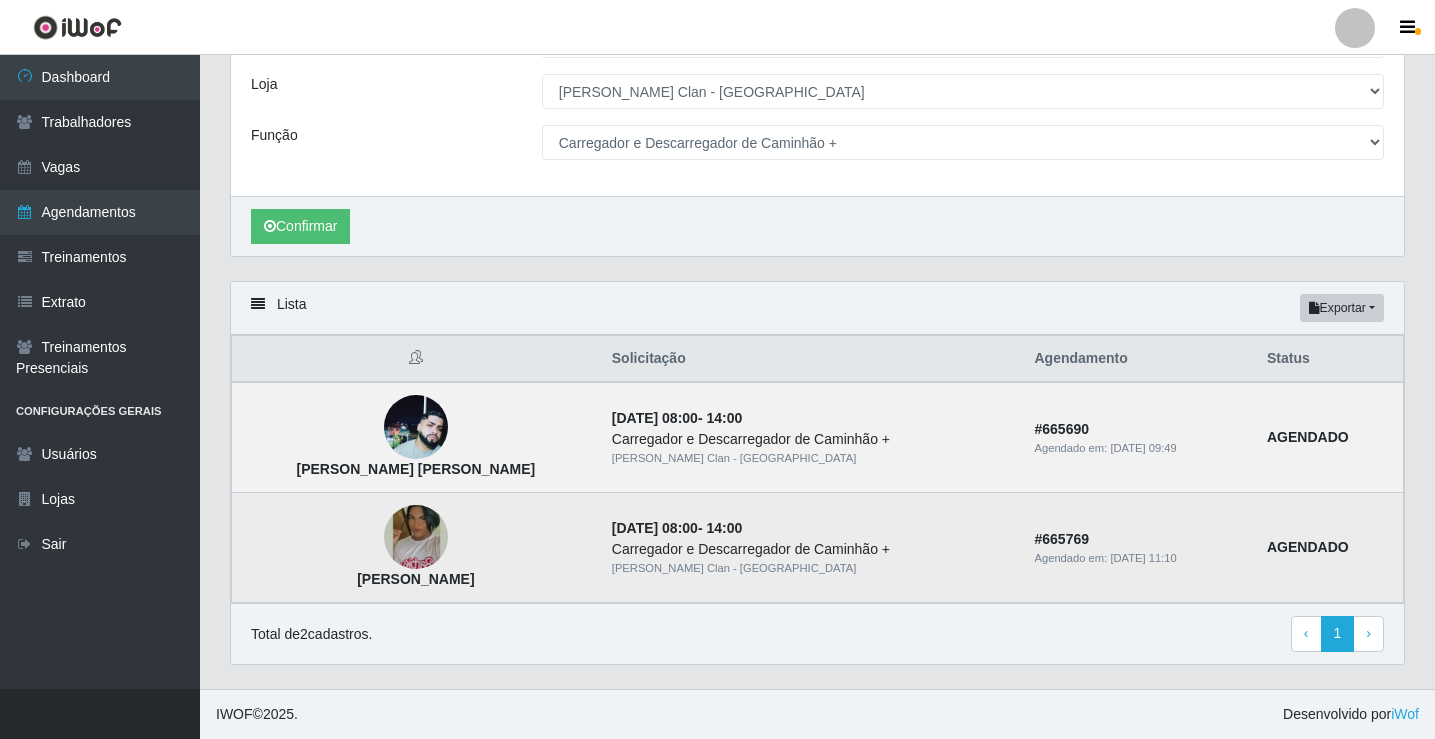 click at bounding box center [416, 537] 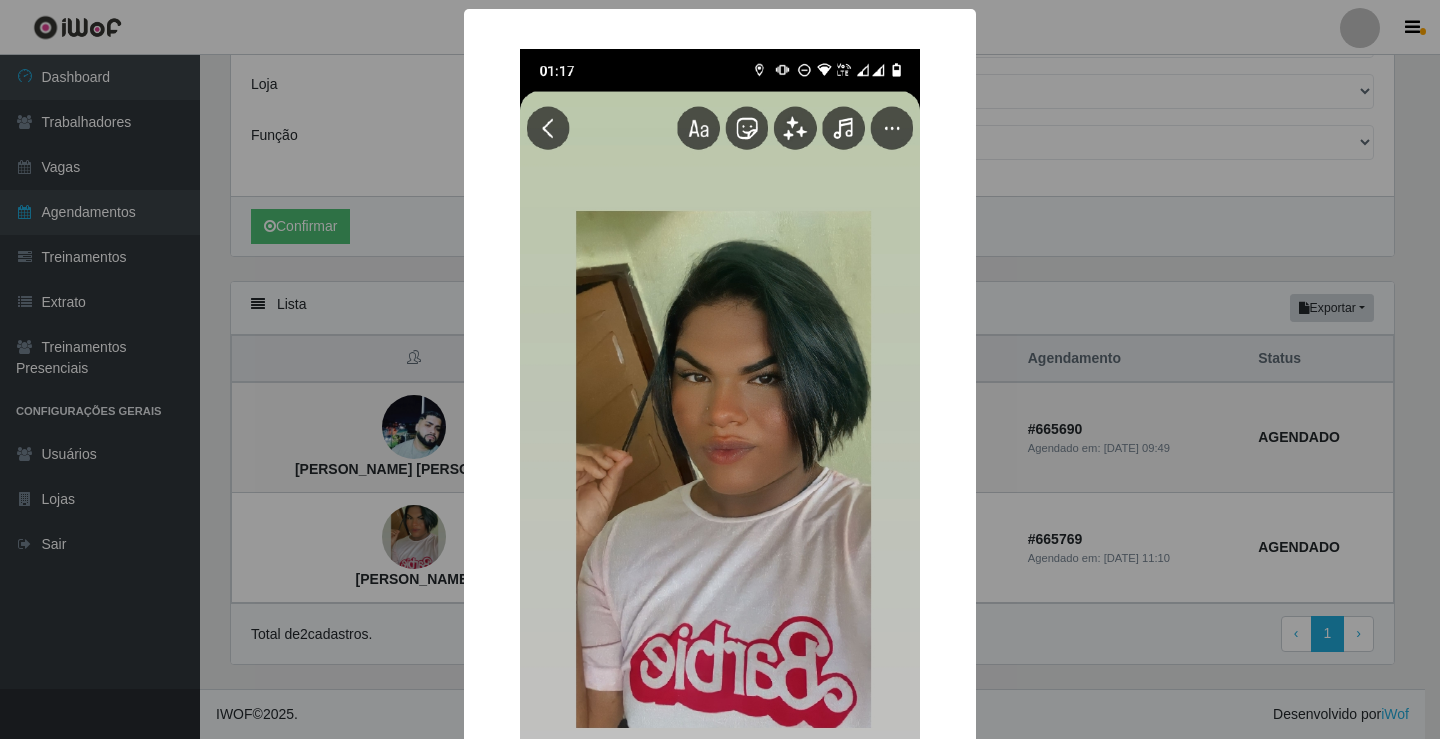 click on "× Kawan Nascimento da Silva  OK Cancel" at bounding box center [720, 369] 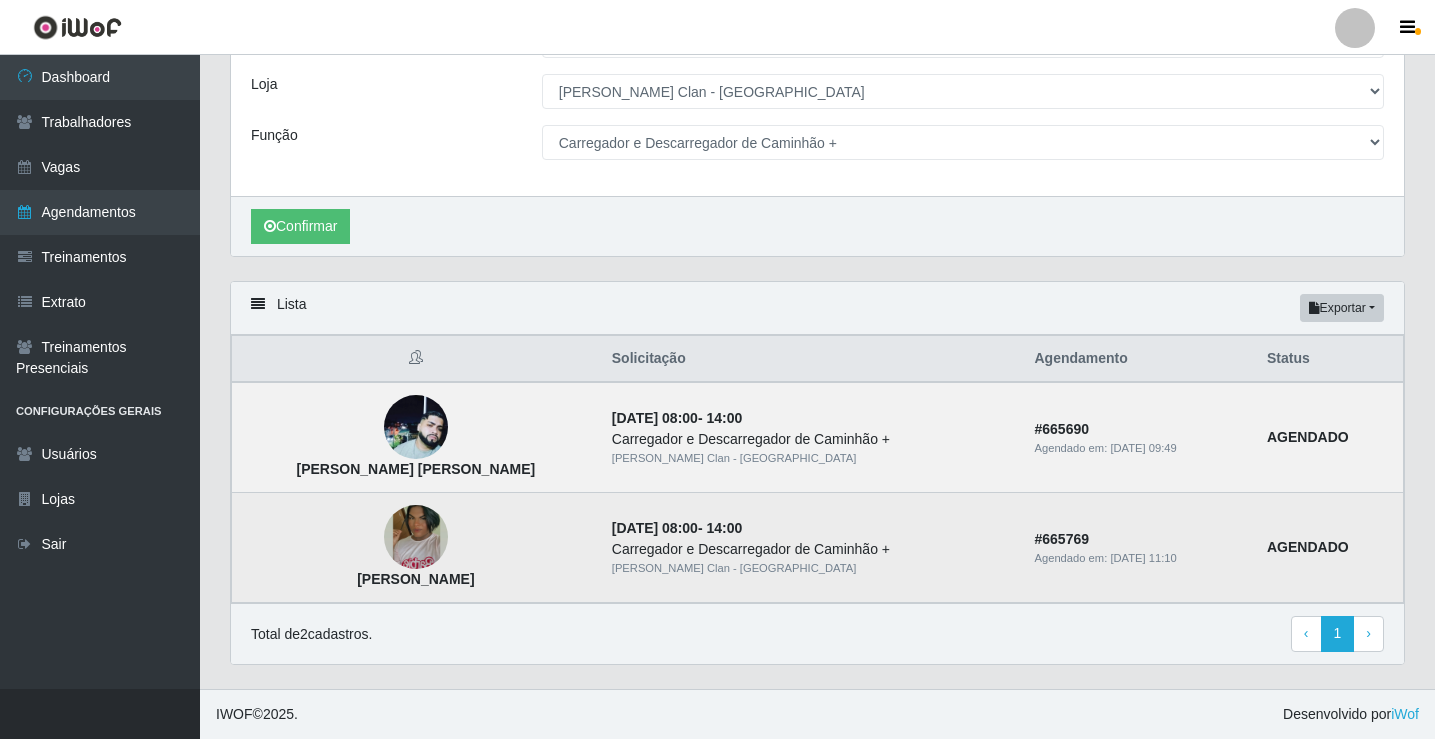 click on "Kawan Nascimento da Silva" at bounding box center (416, 548) 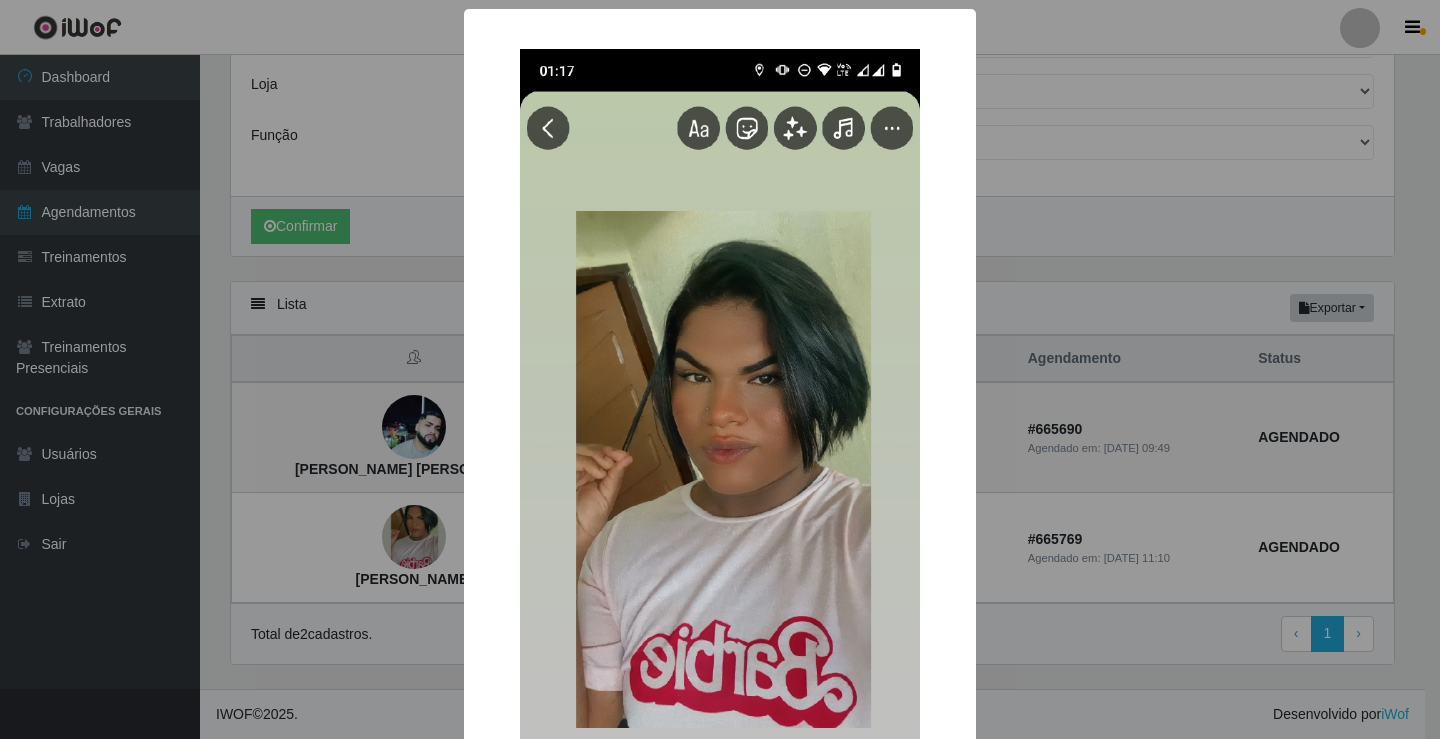 click on "× Kawan Nascimento da Silva  OK Cancel" at bounding box center (720, 369) 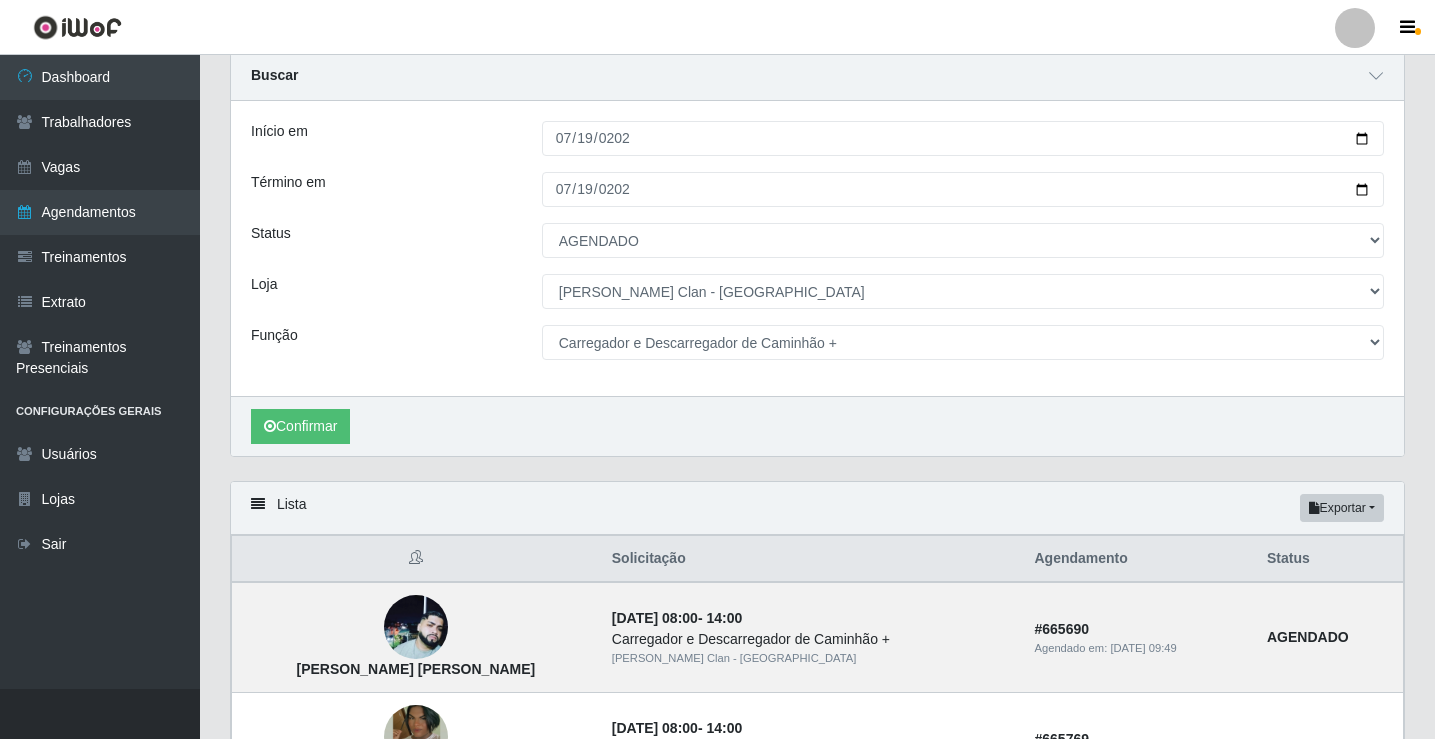 scroll, scrollTop: 0, scrollLeft: 0, axis: both 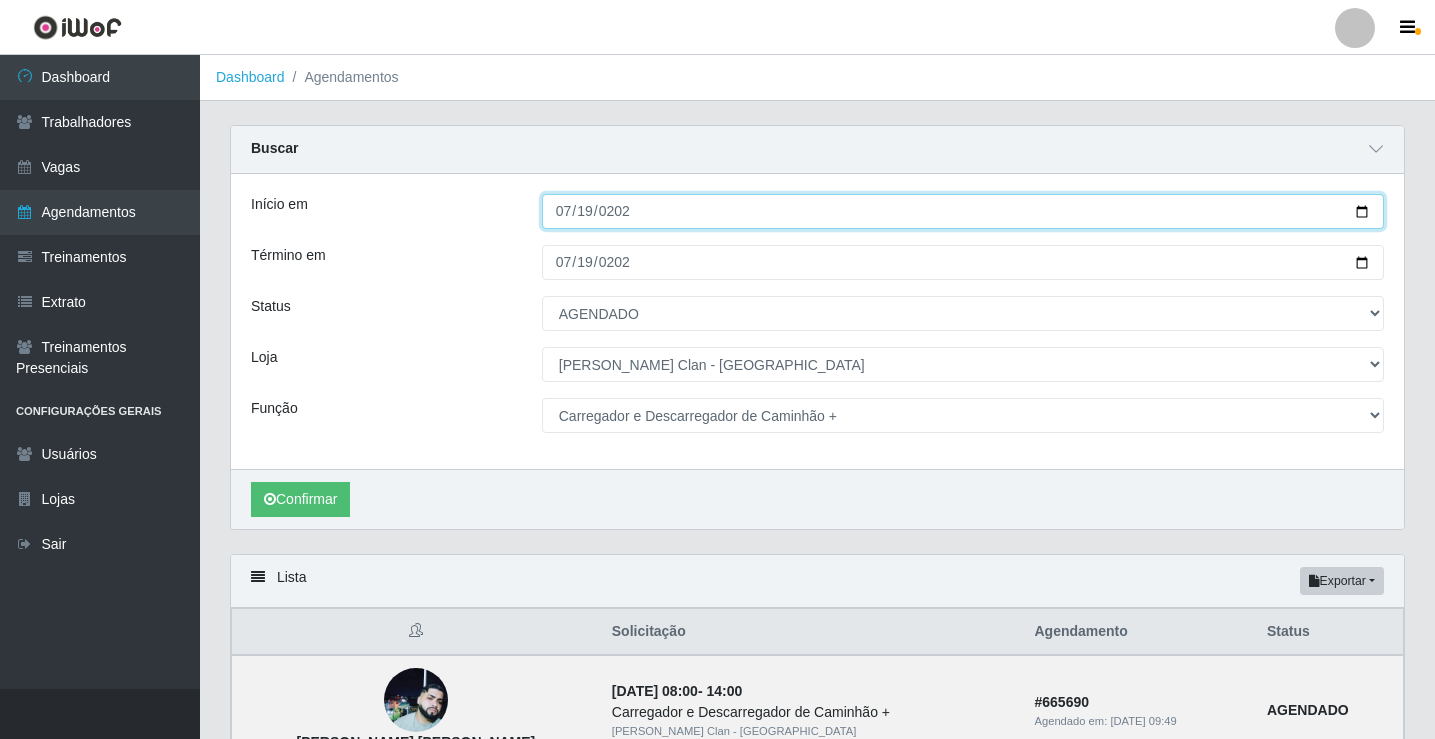 click on "2025-07-19" at bounding box center [963, 211] 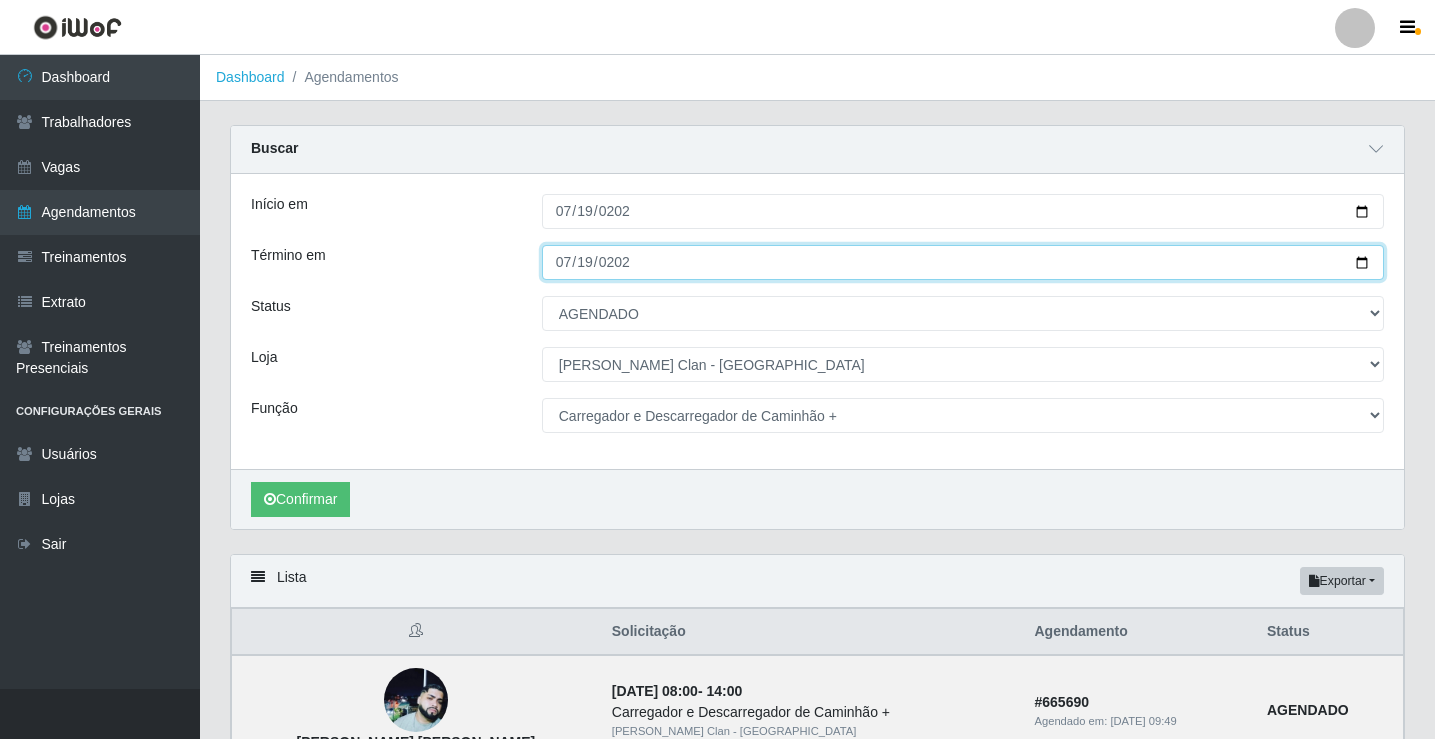 click on "2025-07-19" at bounding box center [963, 262] 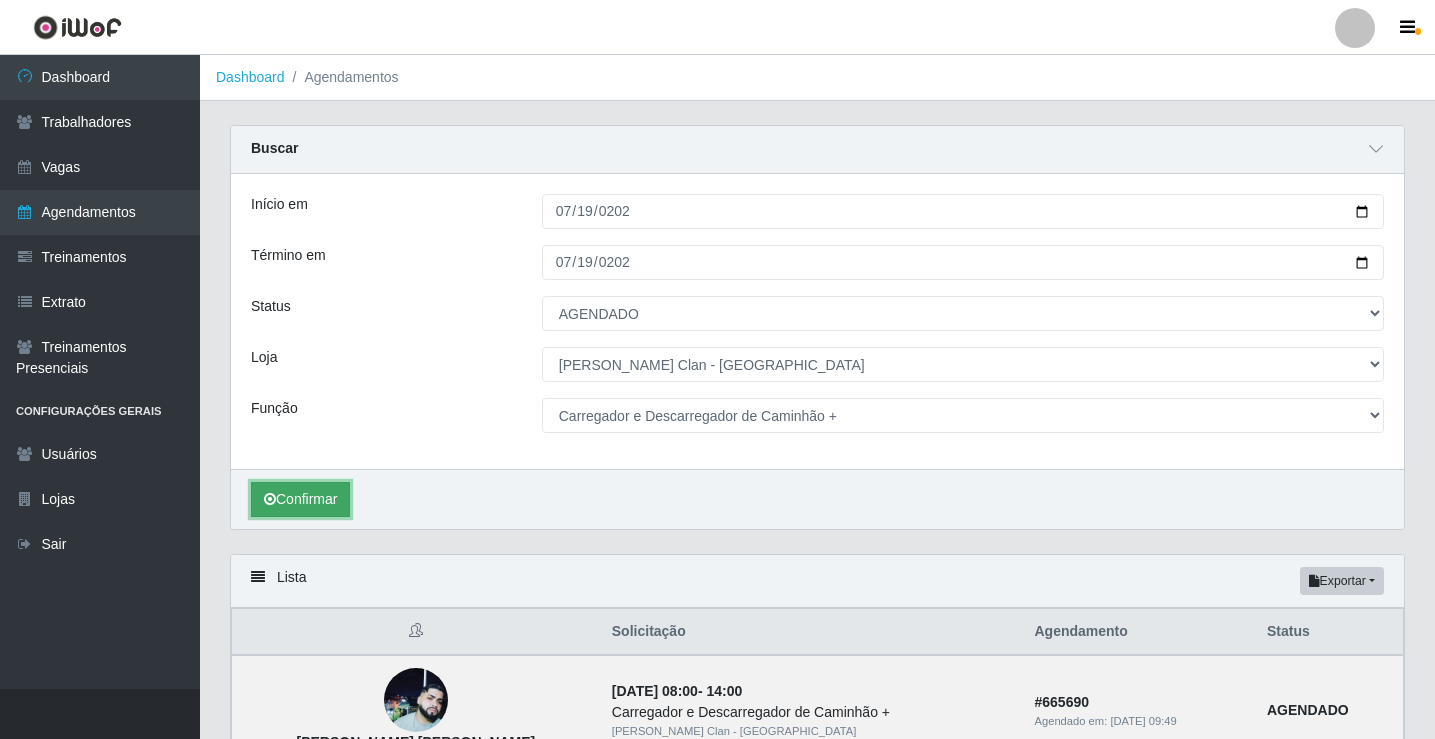 click on "Confirmar" at bounding box center [300, 499] 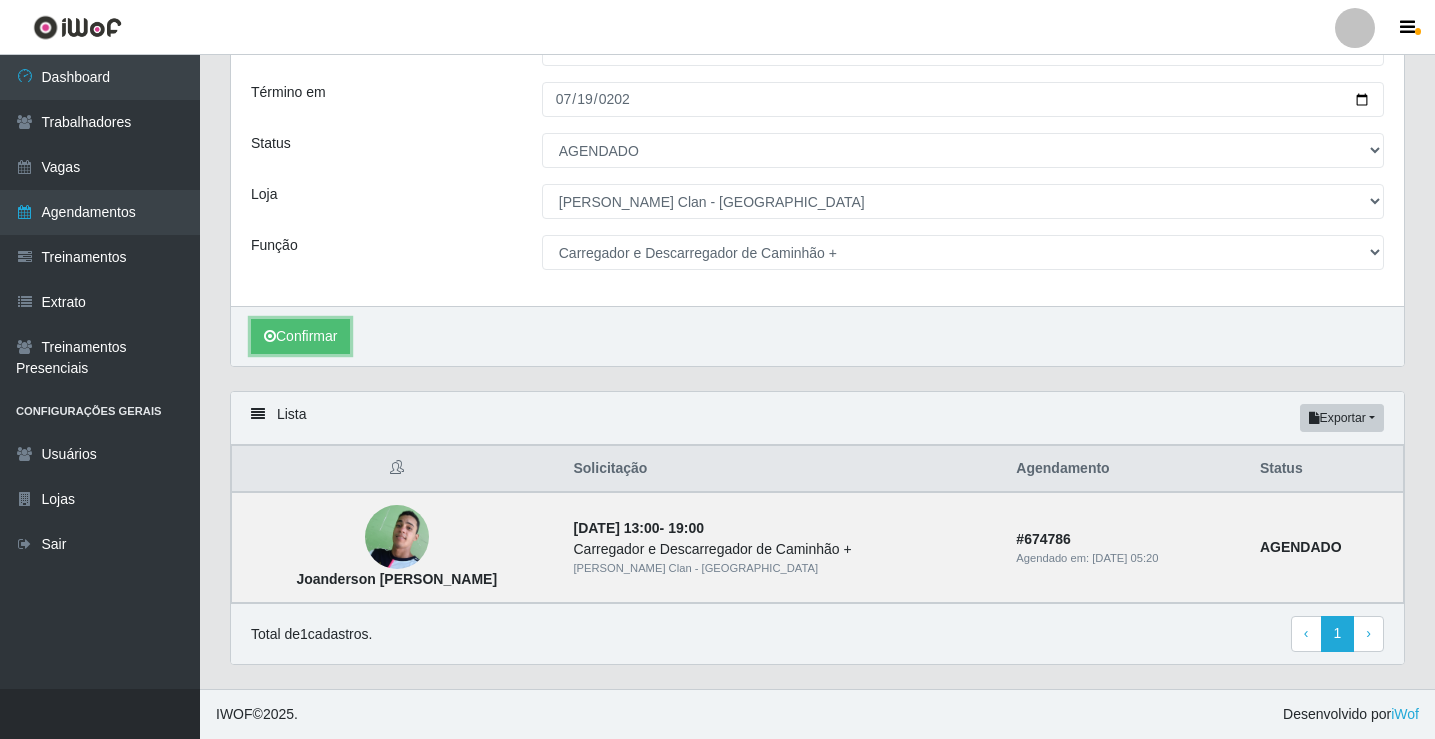 scroll, scrollTop: 164, scrollLeft: 0, axis: vertical 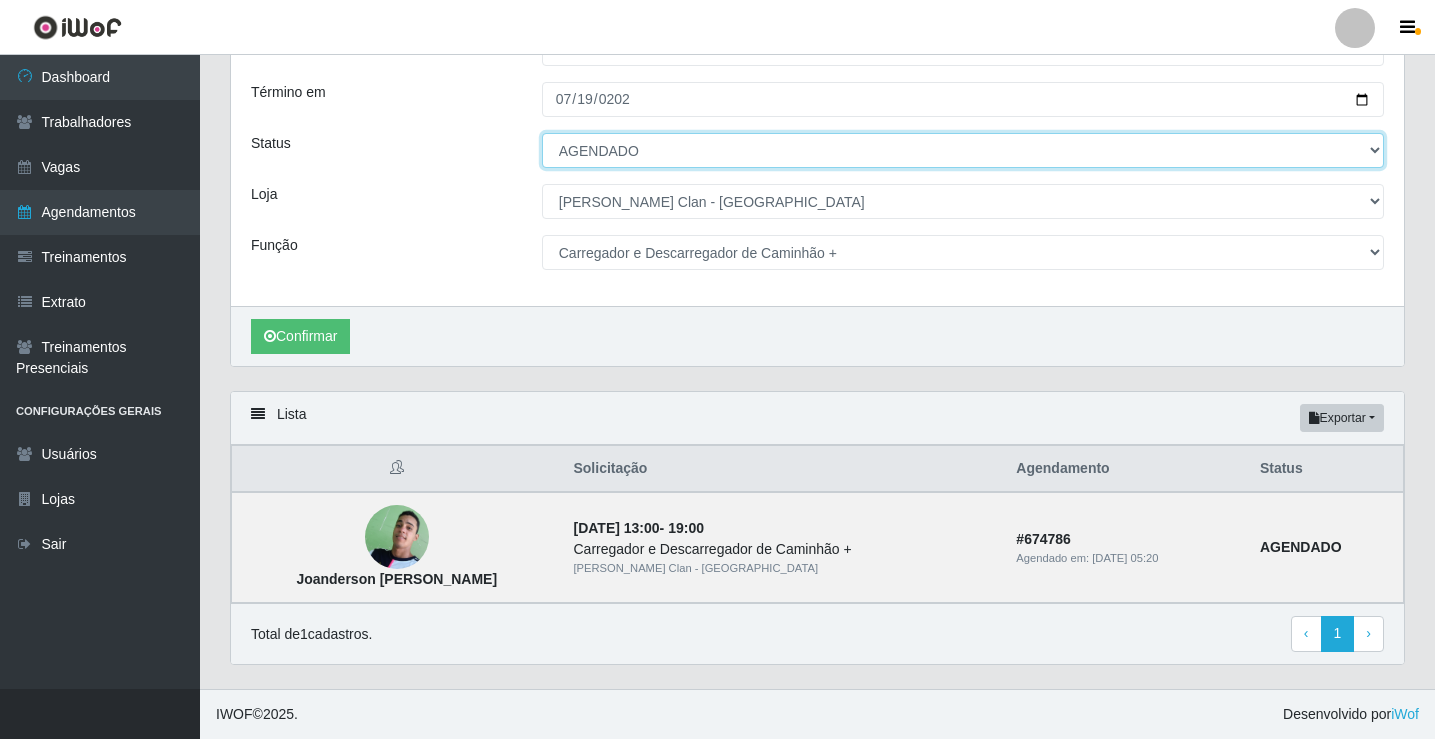 click on "[Selecione...] AGENDADO AGUARDANDO LIBERAR EM ANDAMENTO EM REVISÃO FINALIZADO CANCELADO FALTA" at bounding box center (963, 150) 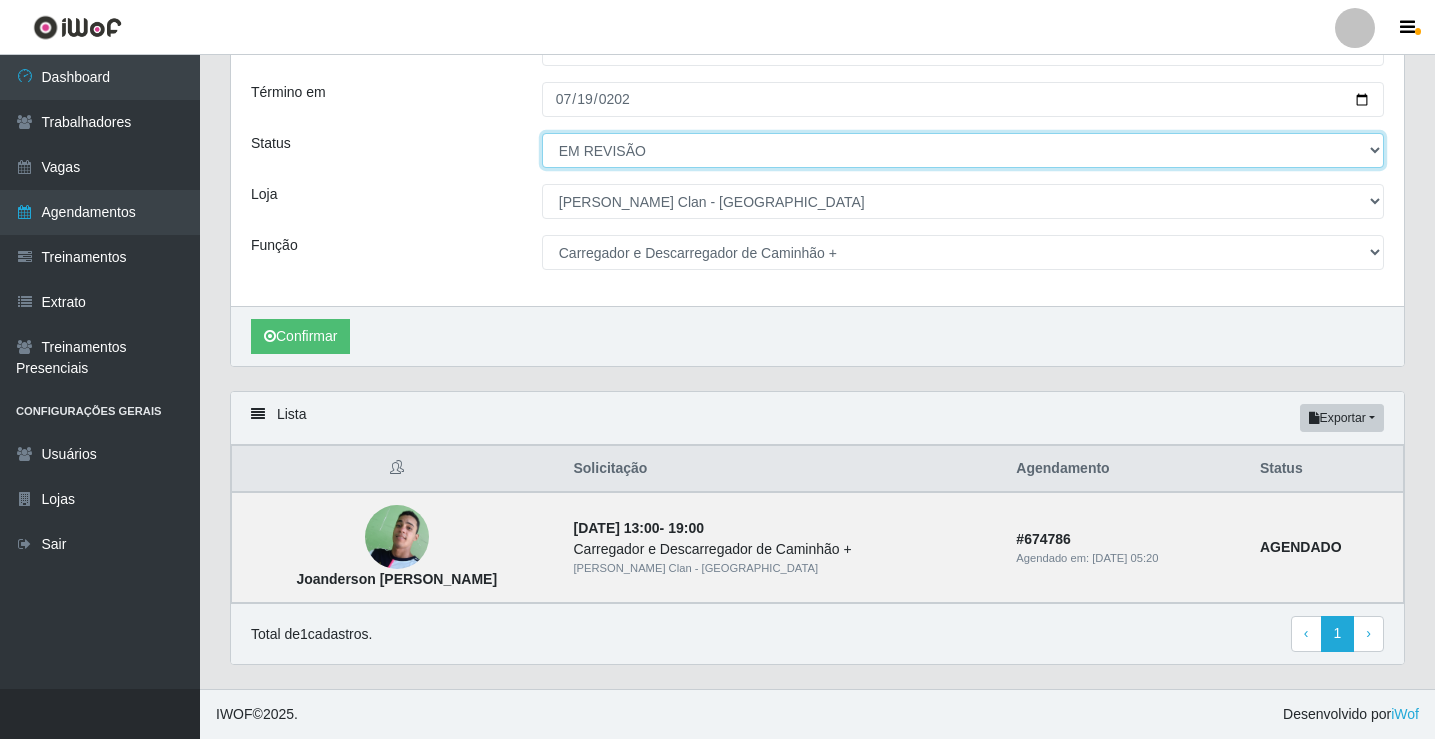 click on "[Selecione...] AGENDADO AGUARDANDO LIBERAR EM ANDAMENTO EM REVISÃO FINALIZADO CANCELADO FALTA" at bounding box center (963, 150) 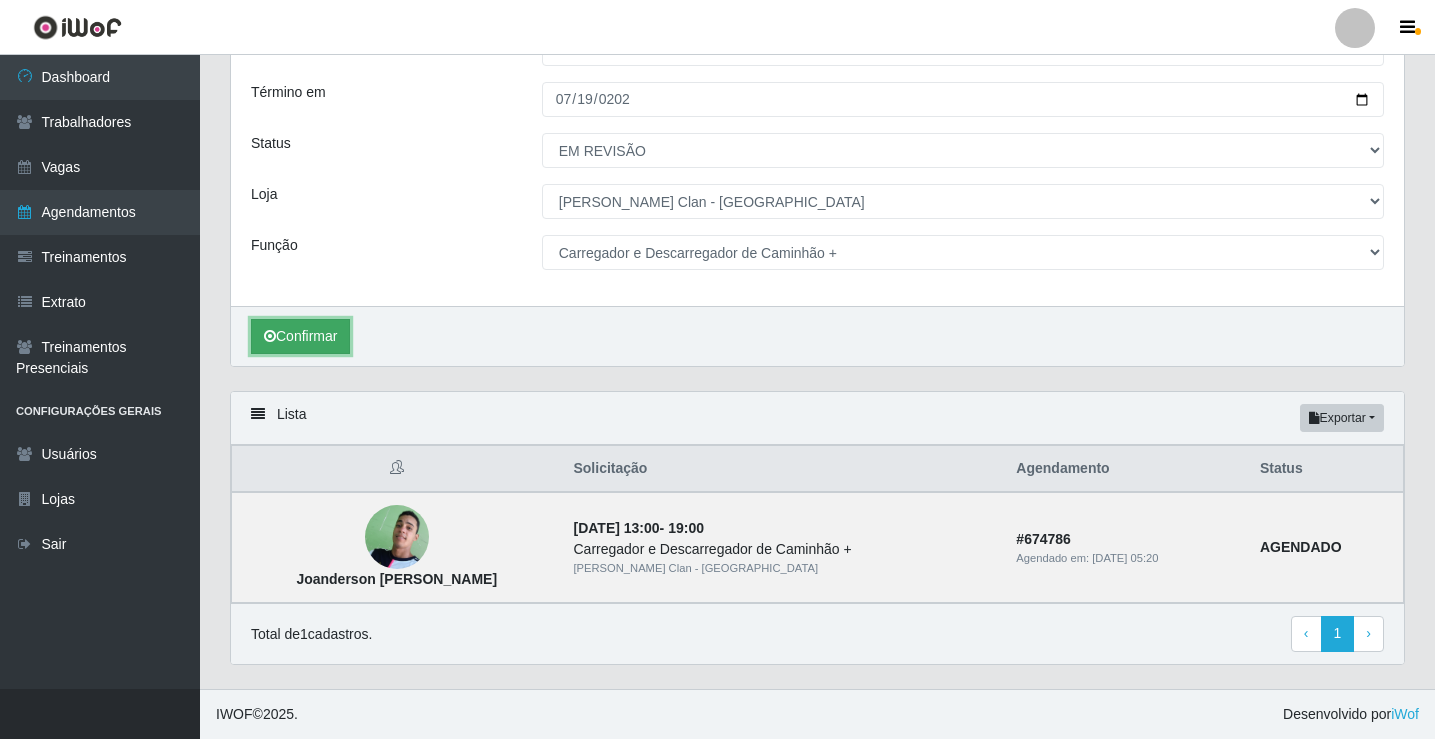 click on "Confirmar" at bounding box center [300, 336] 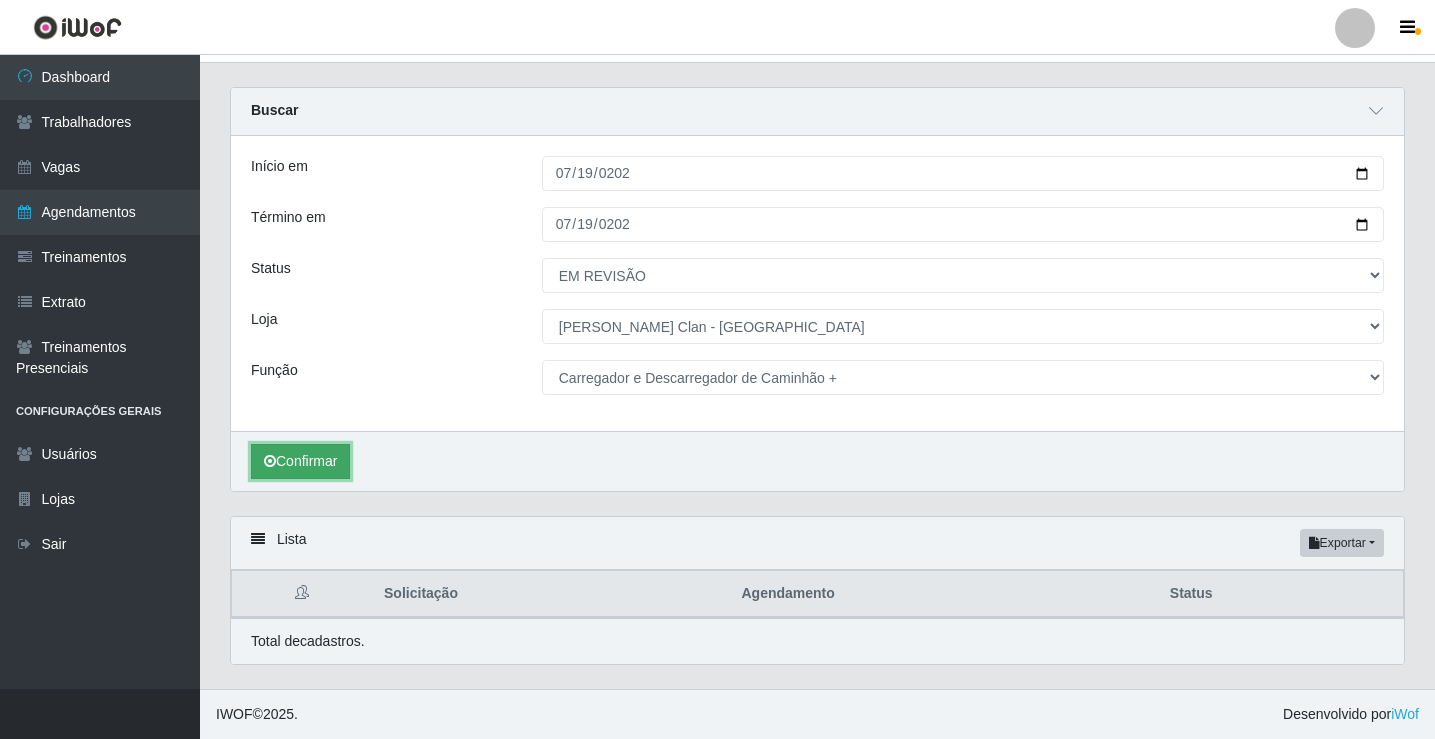scroll, scrollTop: 39, scrollLeft: 0, axis: vertical 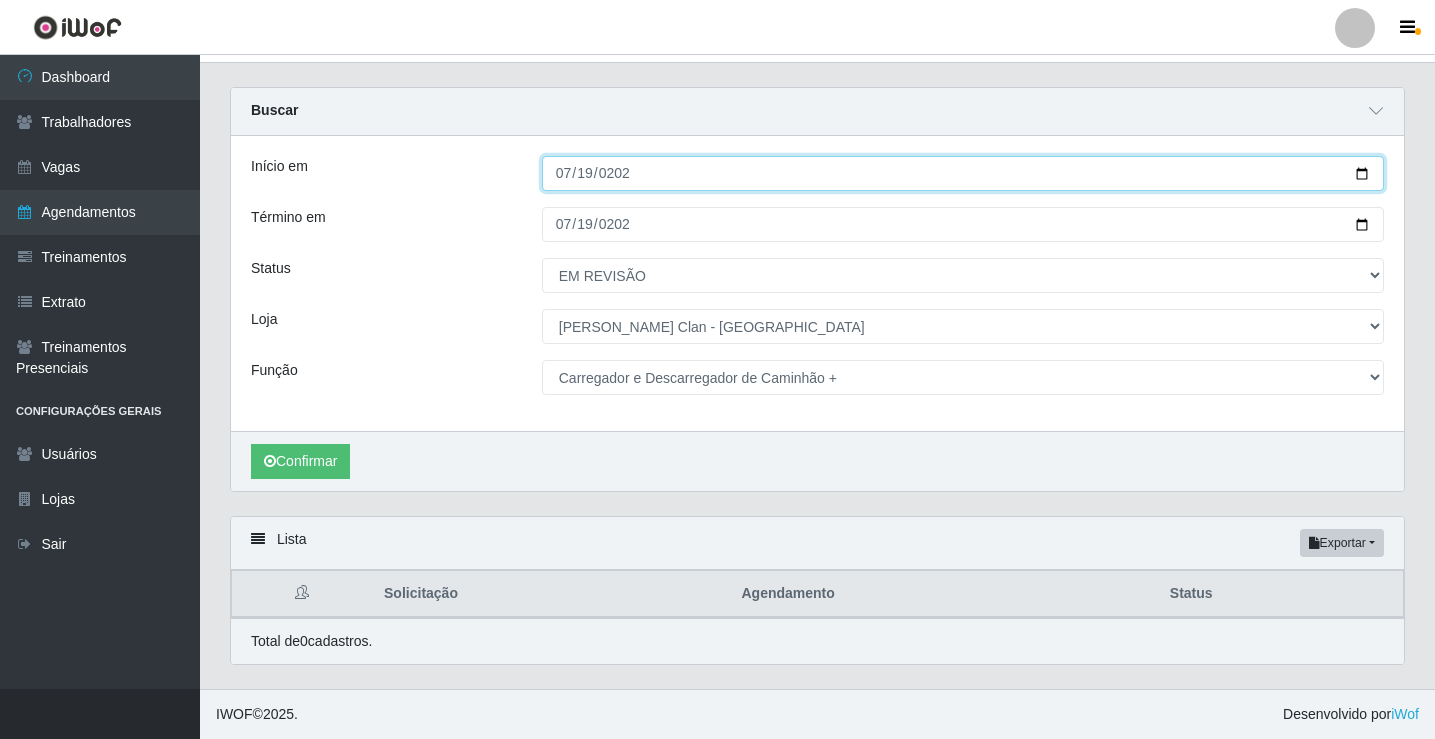 click on "2025-07-15" at bounding box center (963, 173) 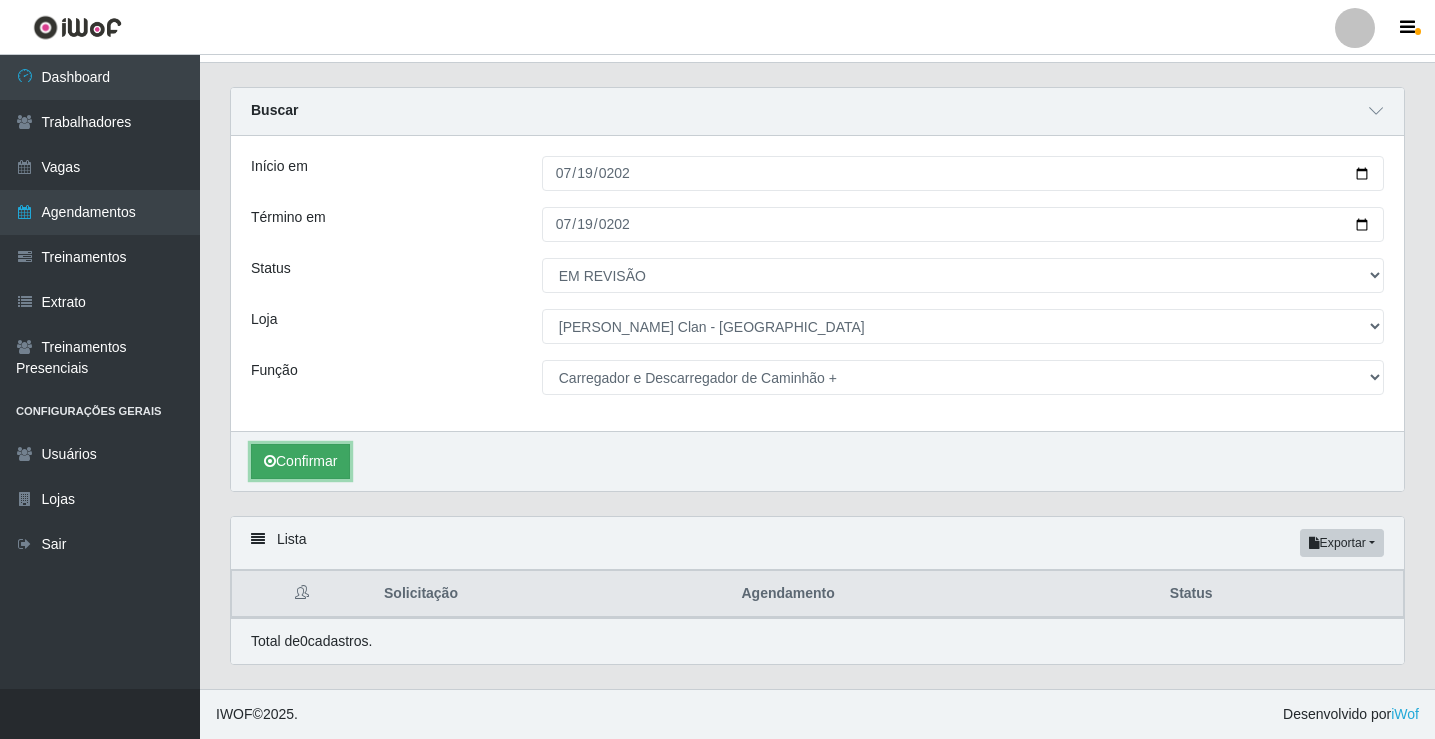 click on "Confirmar" at bounding box center (300, 461) 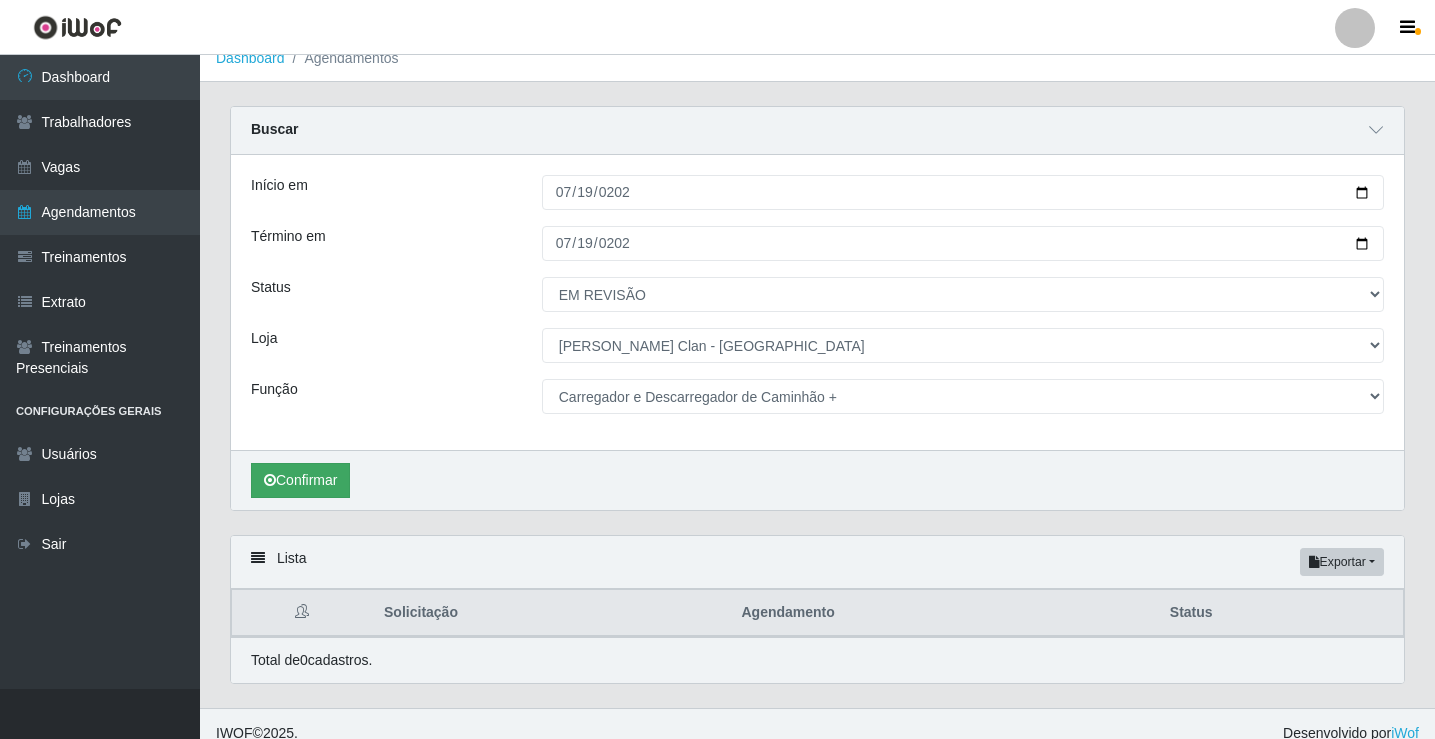 scroll, scrollTop: 0, scrollLeft: 0, axis: both 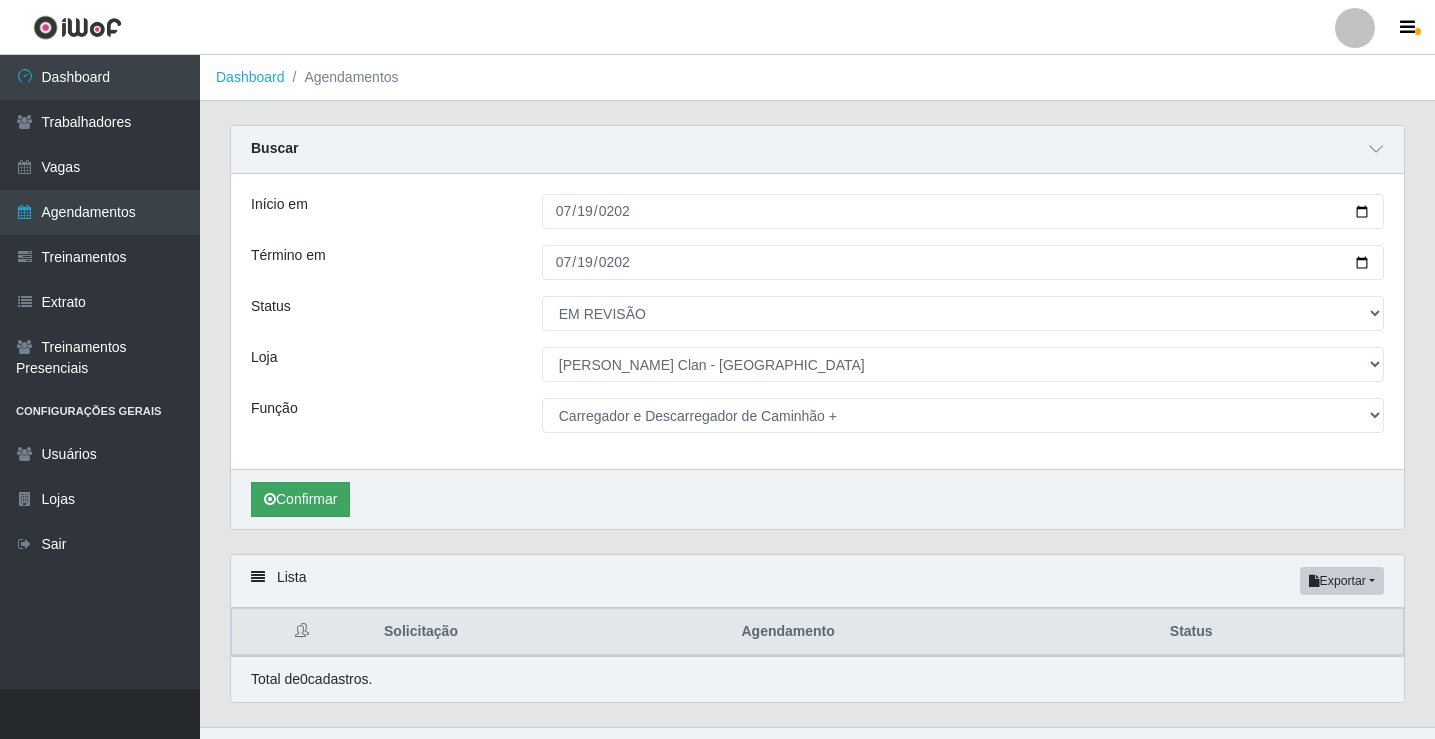 click on "Início em 2025-07-10 Término em 2025-07-15 Status [Selecione...] AGENDADO AGUARDANDO LIBERAR EM ANDAMENTO EM REVISÃO FINALIZADO CANCELADO FALTA Loja [Selecione...] Leite Clan - Bayeux Função [Selecione...] ASG ASG + Carregador e Descarregador de Caminhão Carregador e Descarregador de Caminhão + Carregador e Descarregador de Caminhão ++  Confirmar" at bounding box center [817, 351] 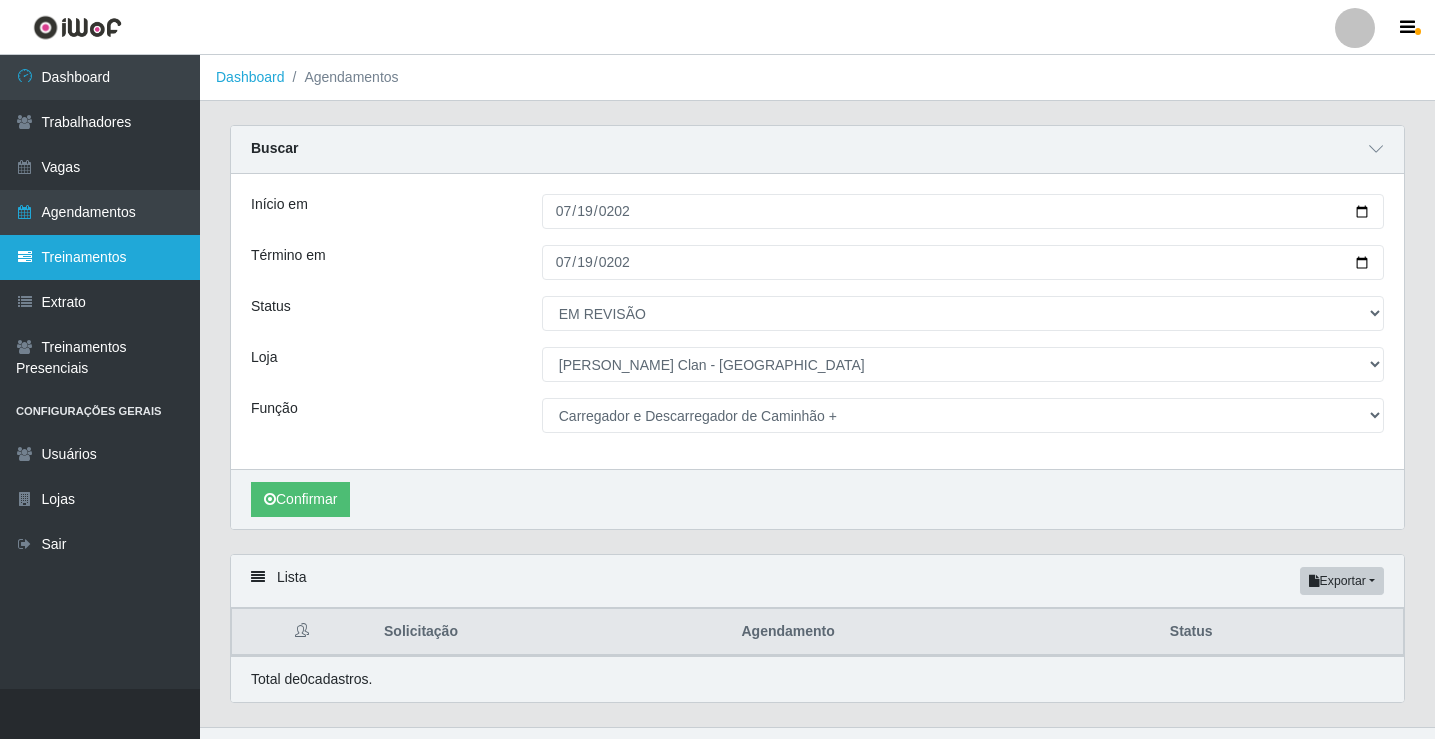 click on "Treinamentos" at bounding box center [100, 257] 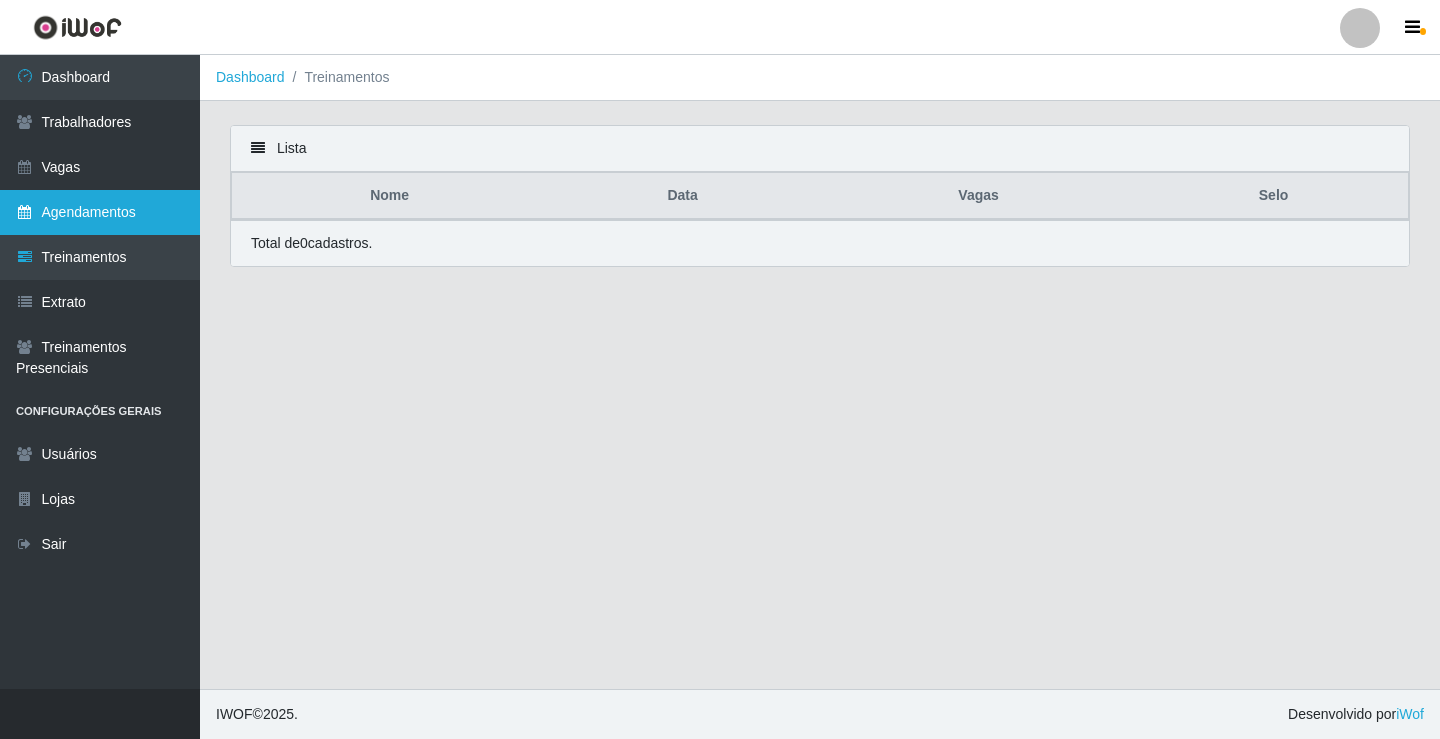 click on "Agendamentos" at bounding box center [100, 212] 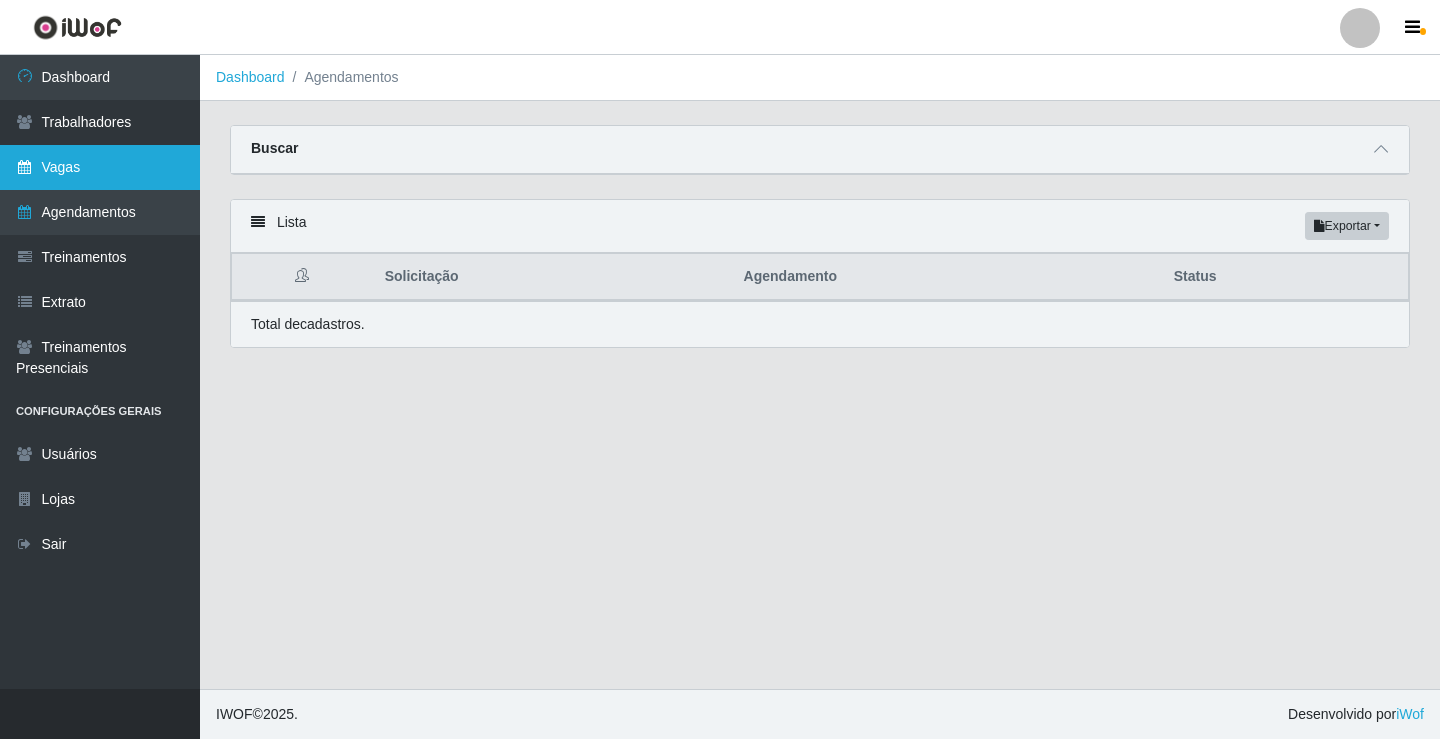 click on "Vagas" at bounding box center (100, 167) 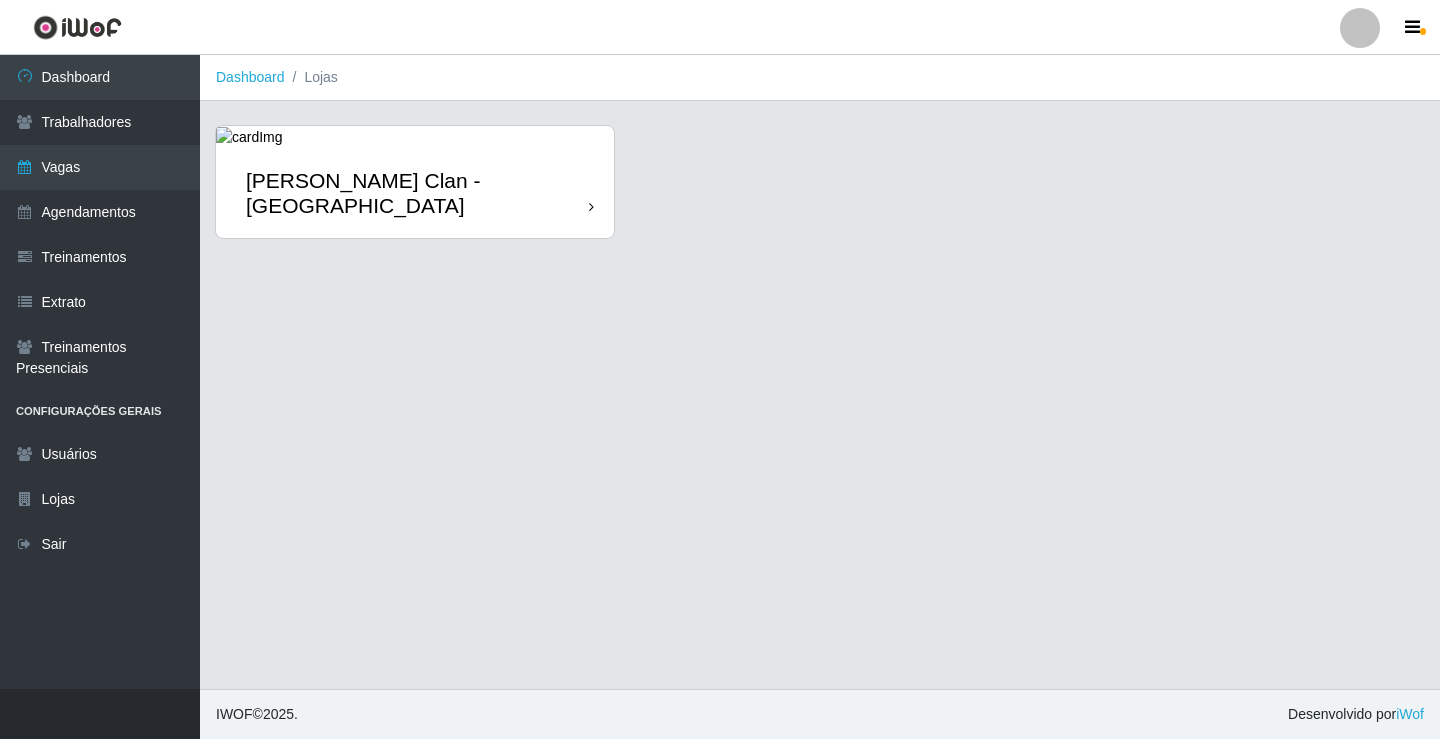 click on "[PERSON_NAME] Clan - [GEOGRAPHIC_DATA]" at bounding box center (417, 193) 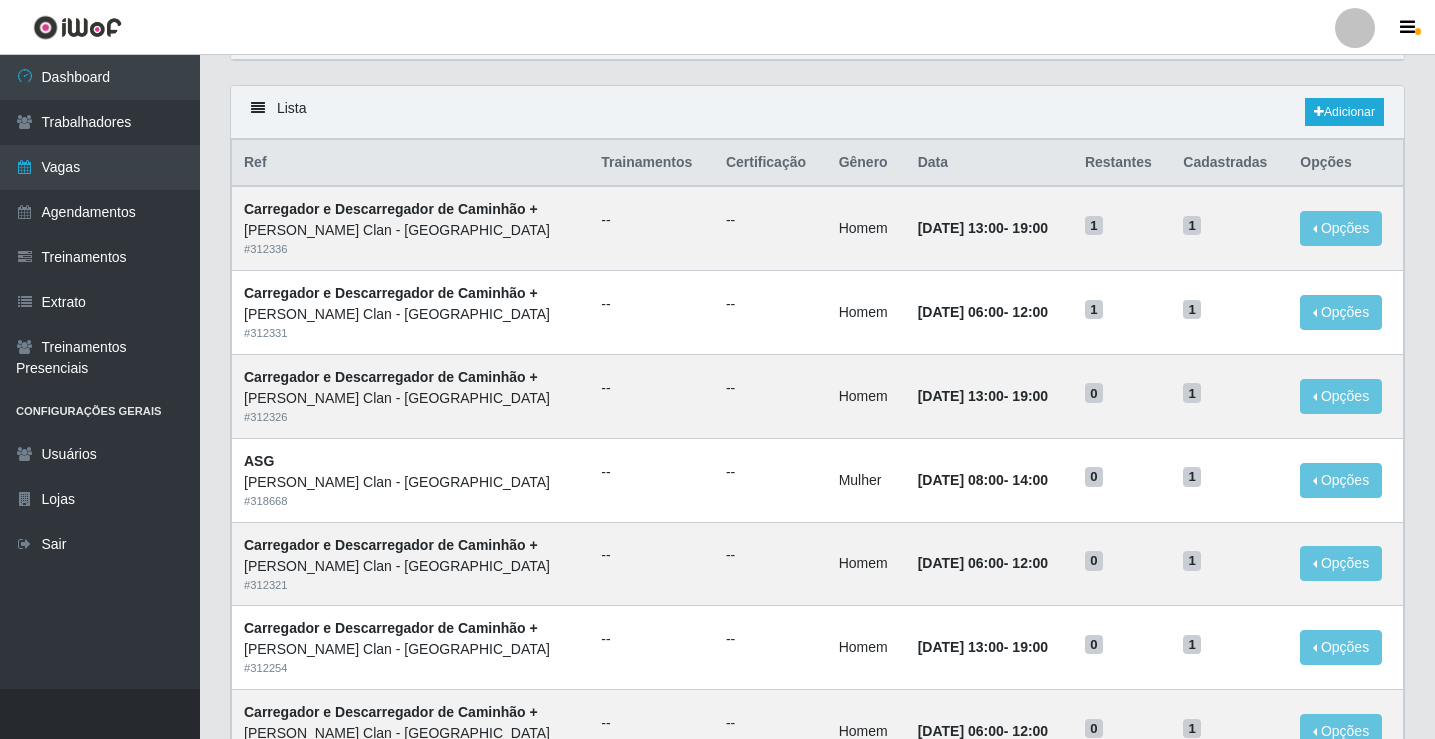 scroll, scrollTop: 0, scrollLeft: 0, axis: both 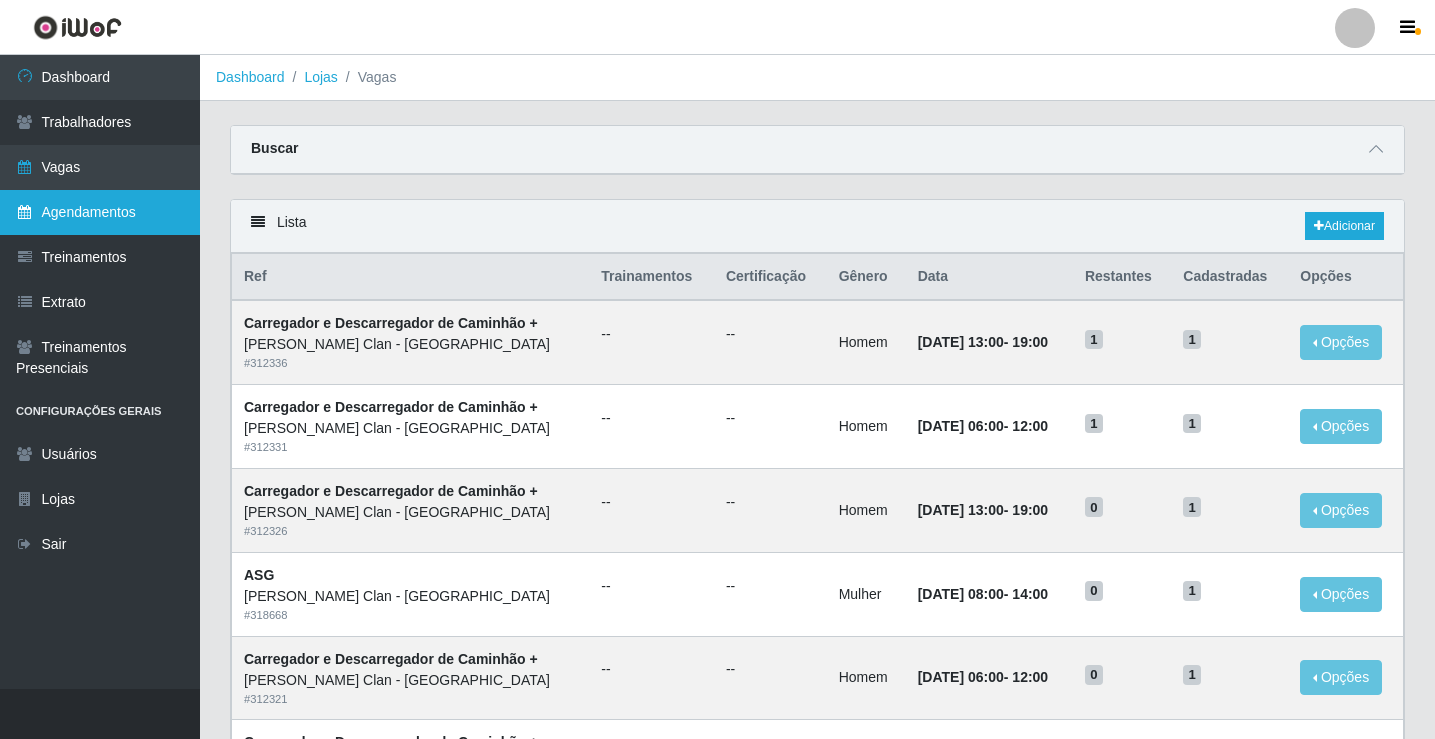 click on "Agendamentos" at bounding box center [100, 212] 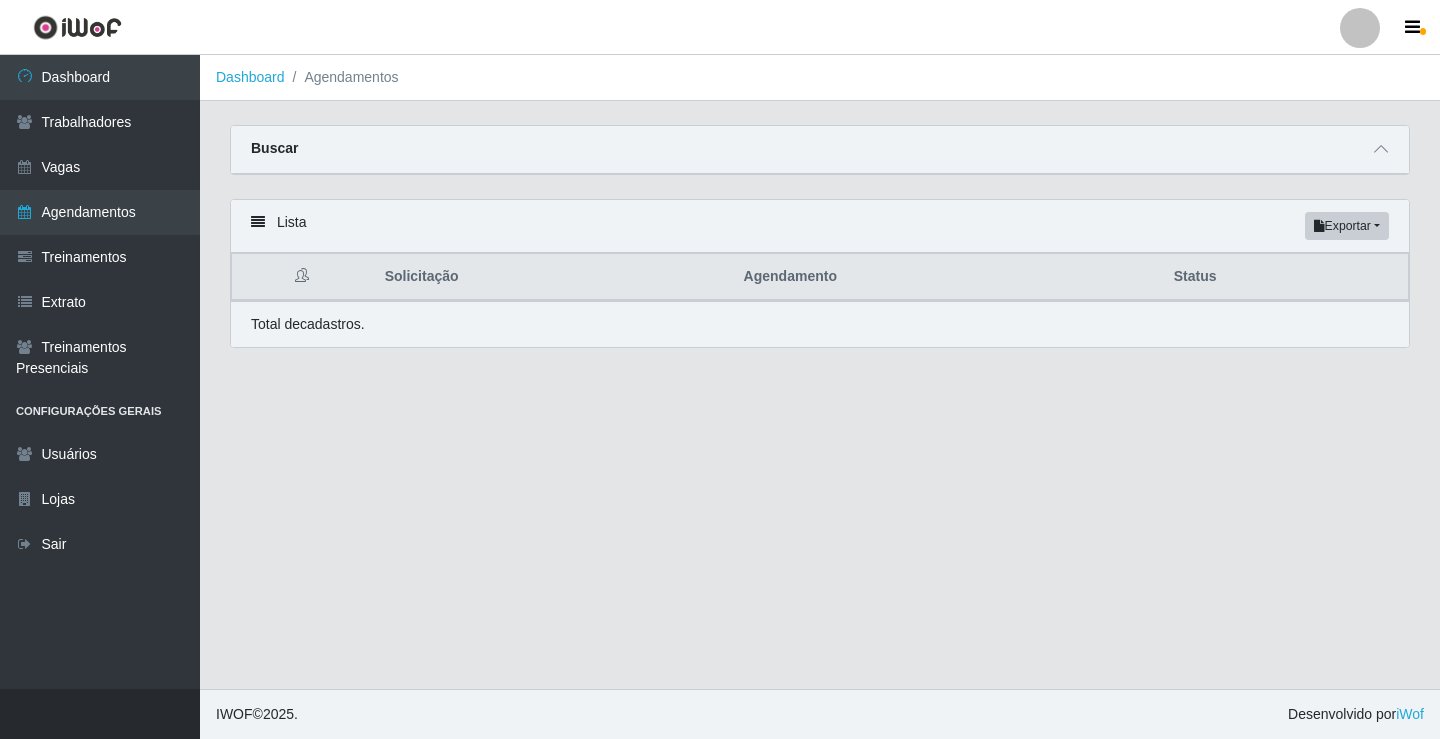 click on "Buscar" at bounding box center [820, 150] 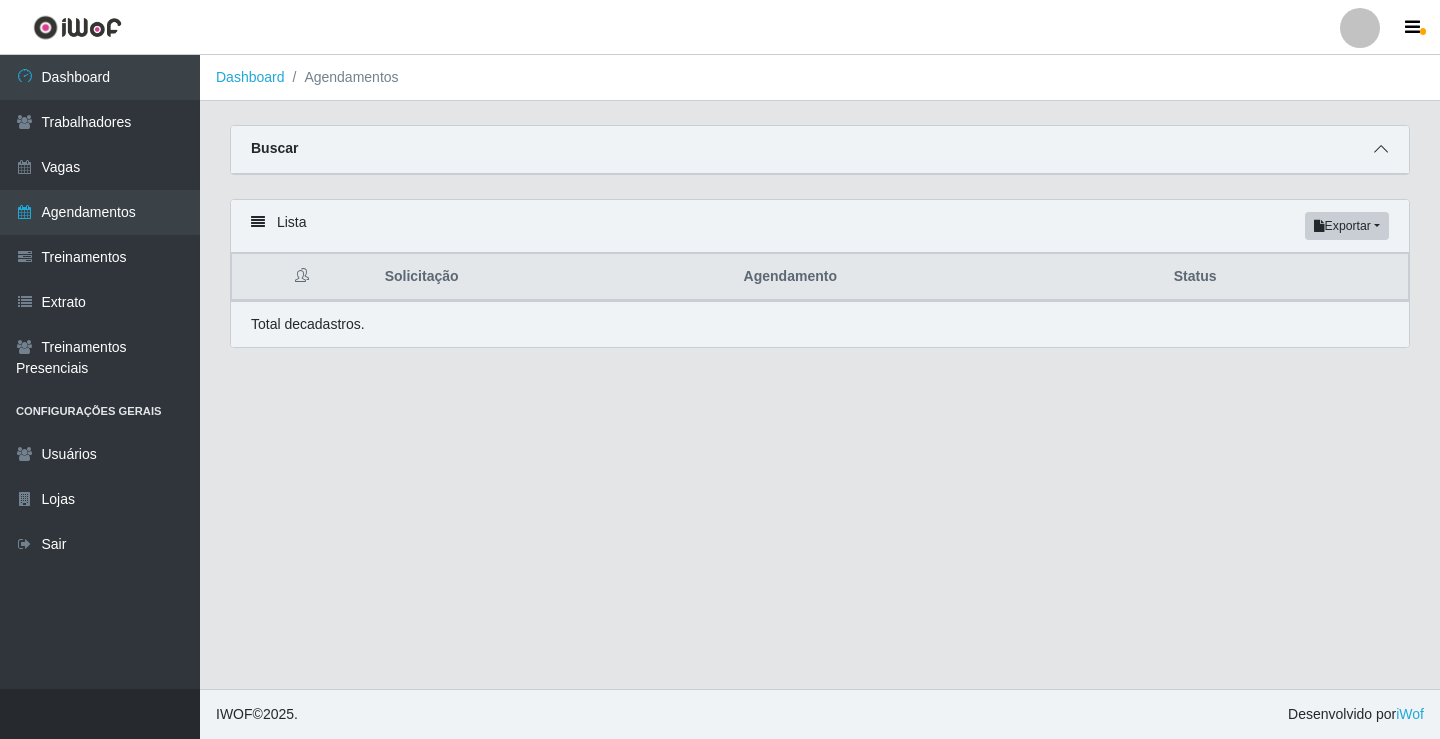 click at bounding box center (1381, 149) 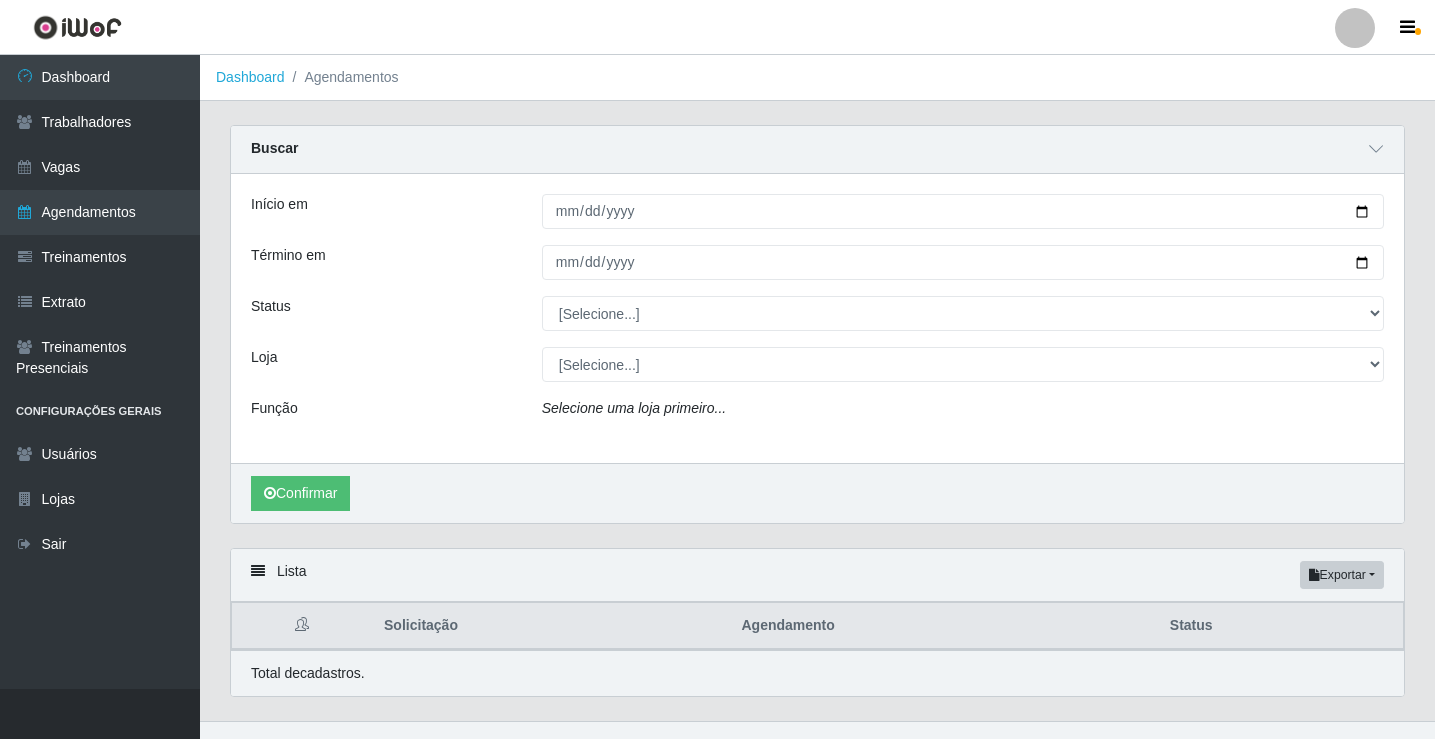 click on "Selecione uma loja primeiro..." at bounding box center [634, 408] 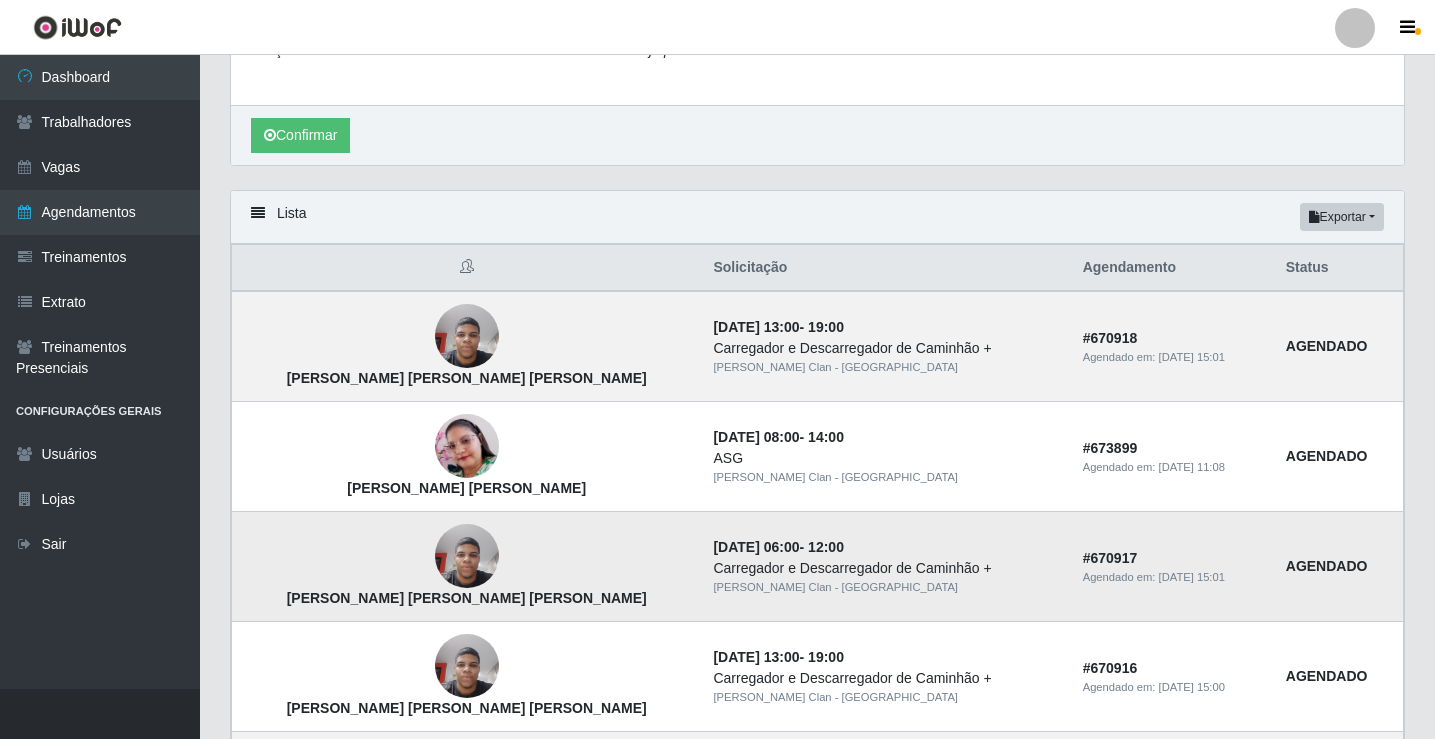 scroll, scrollTop: 400, scrollLeft: 0, axis: vertical 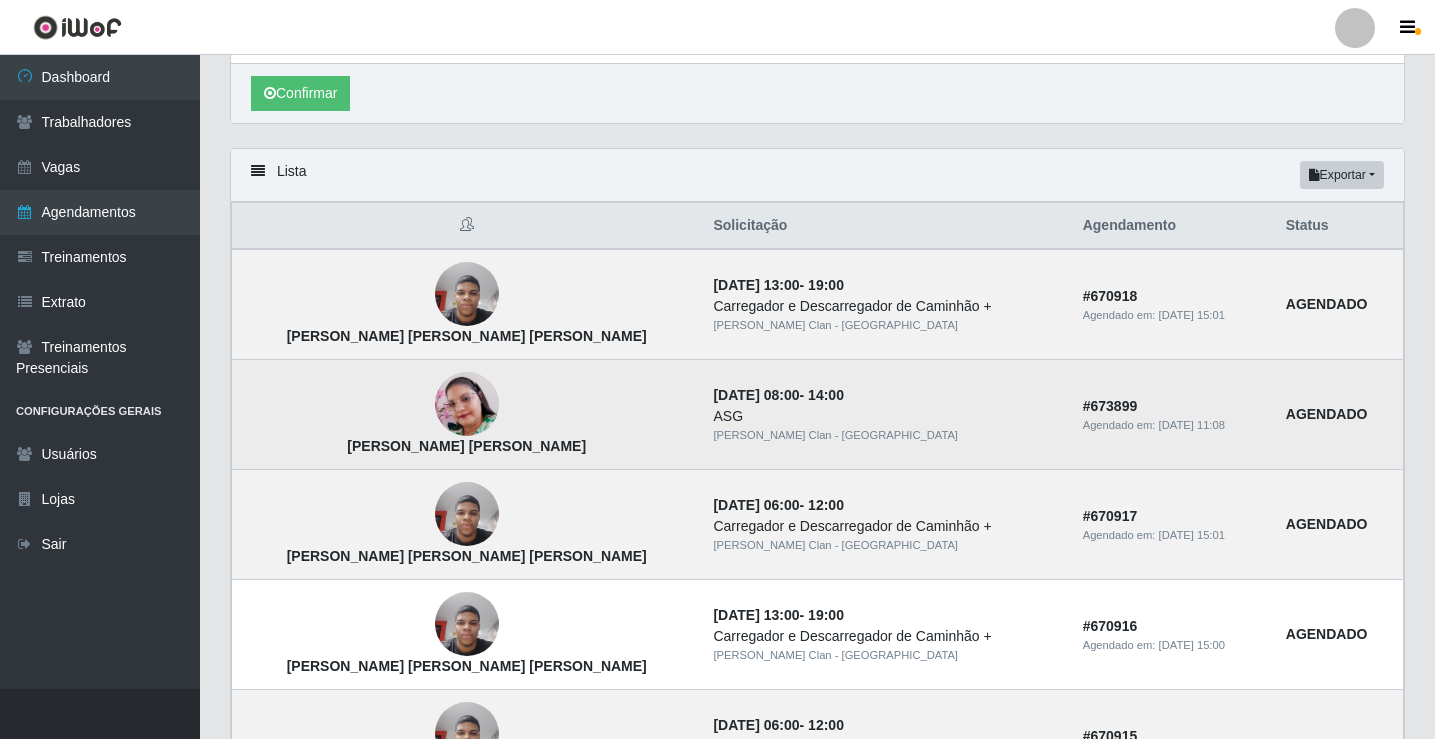 click at bounding box center (467, 404) 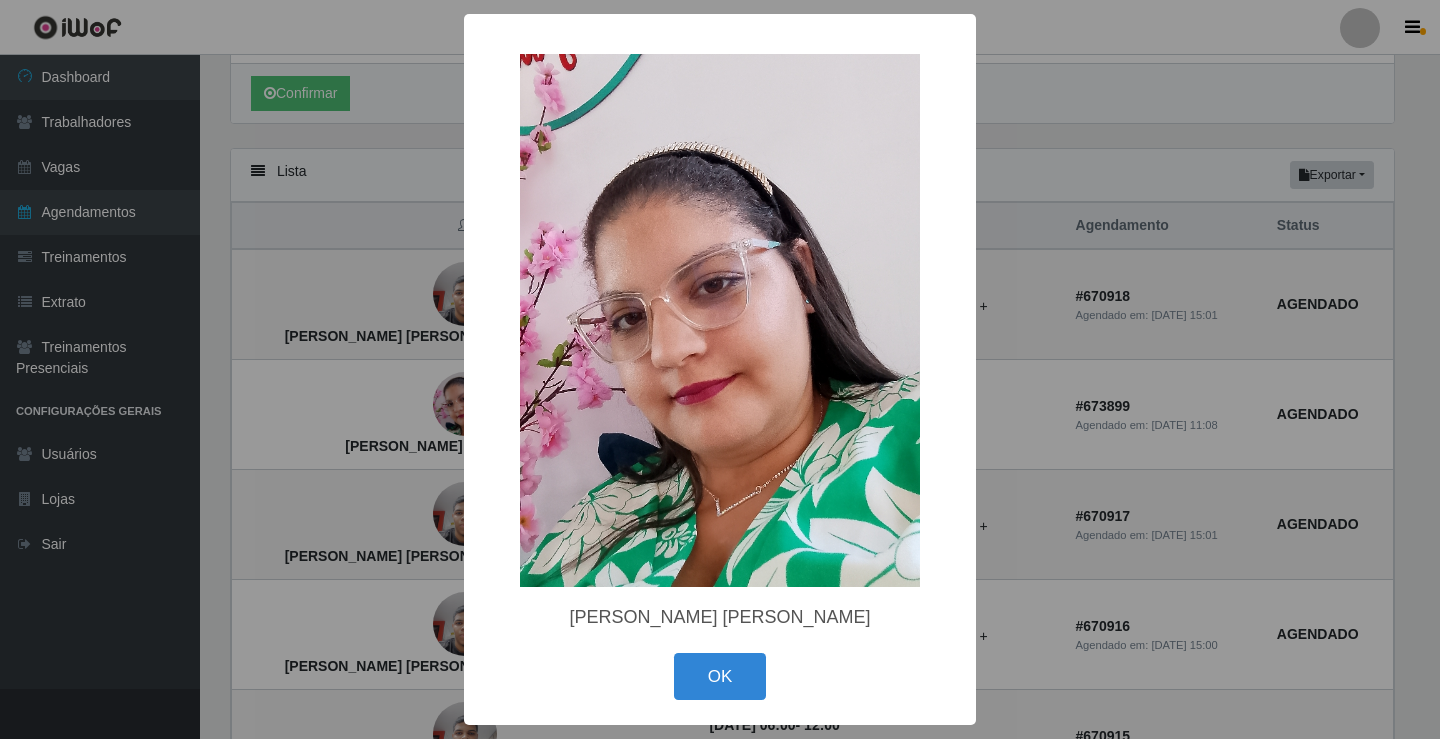 click on "× Lívia Mendonça Roque da Silva  OK Cancel" at bounding box center (720, 369) 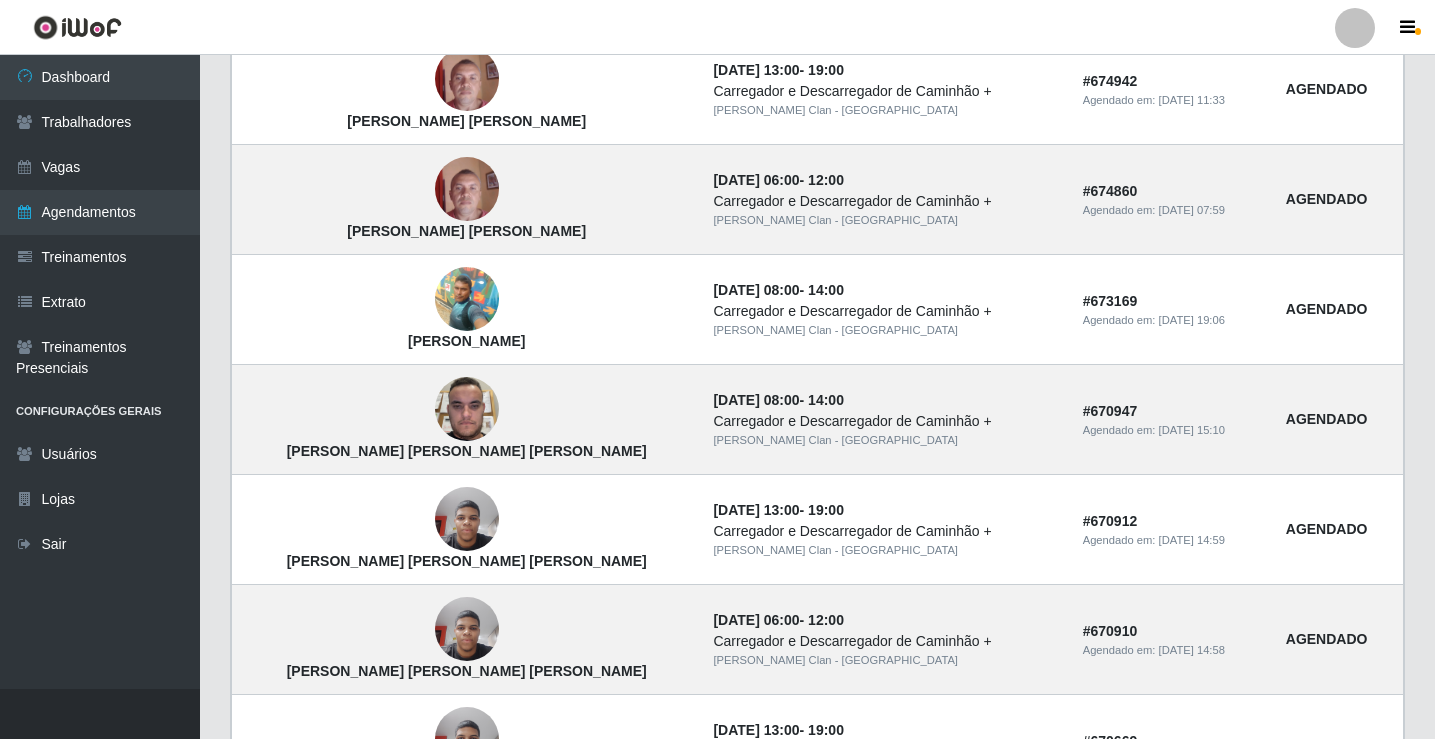 scroll, scrollTop: 1200, scrollLeft: 0, axis: vertical 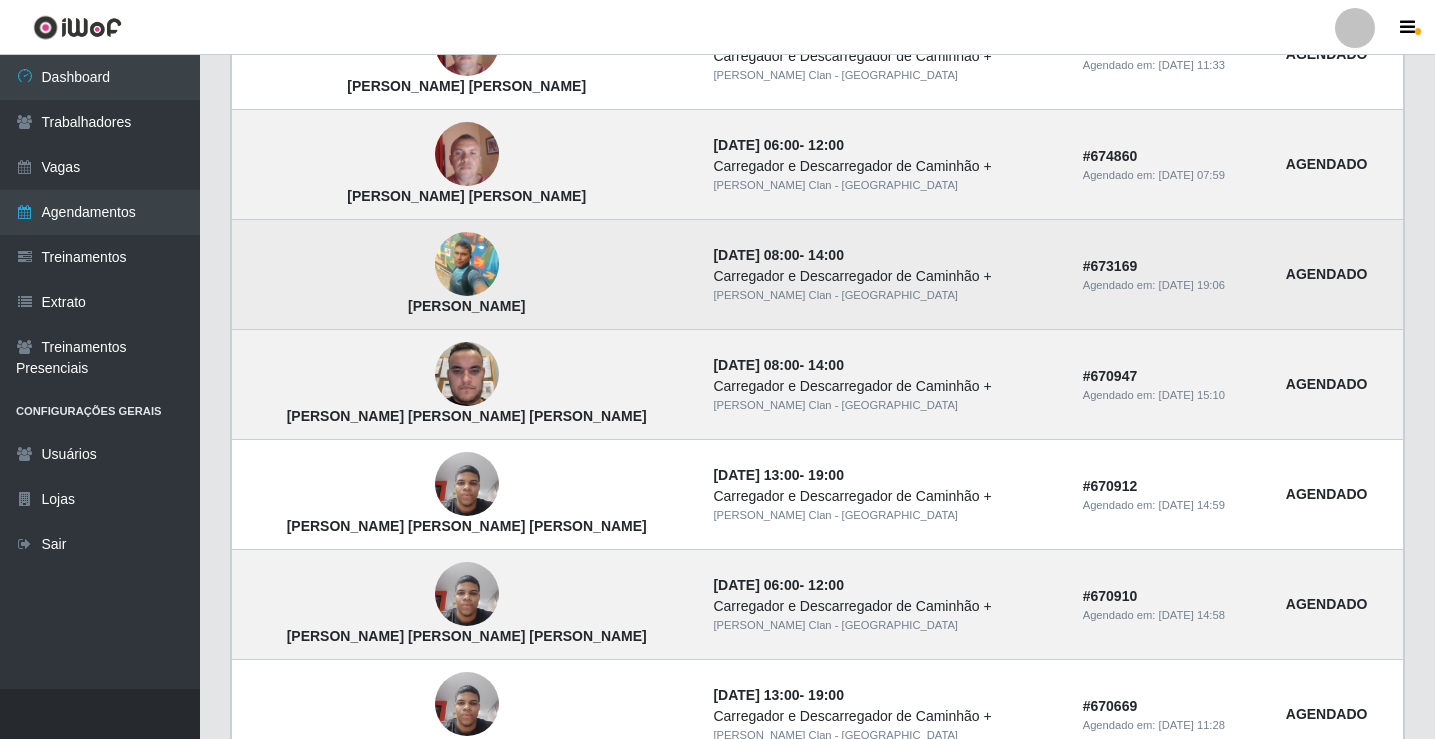 click at bounding box center (467, 264) 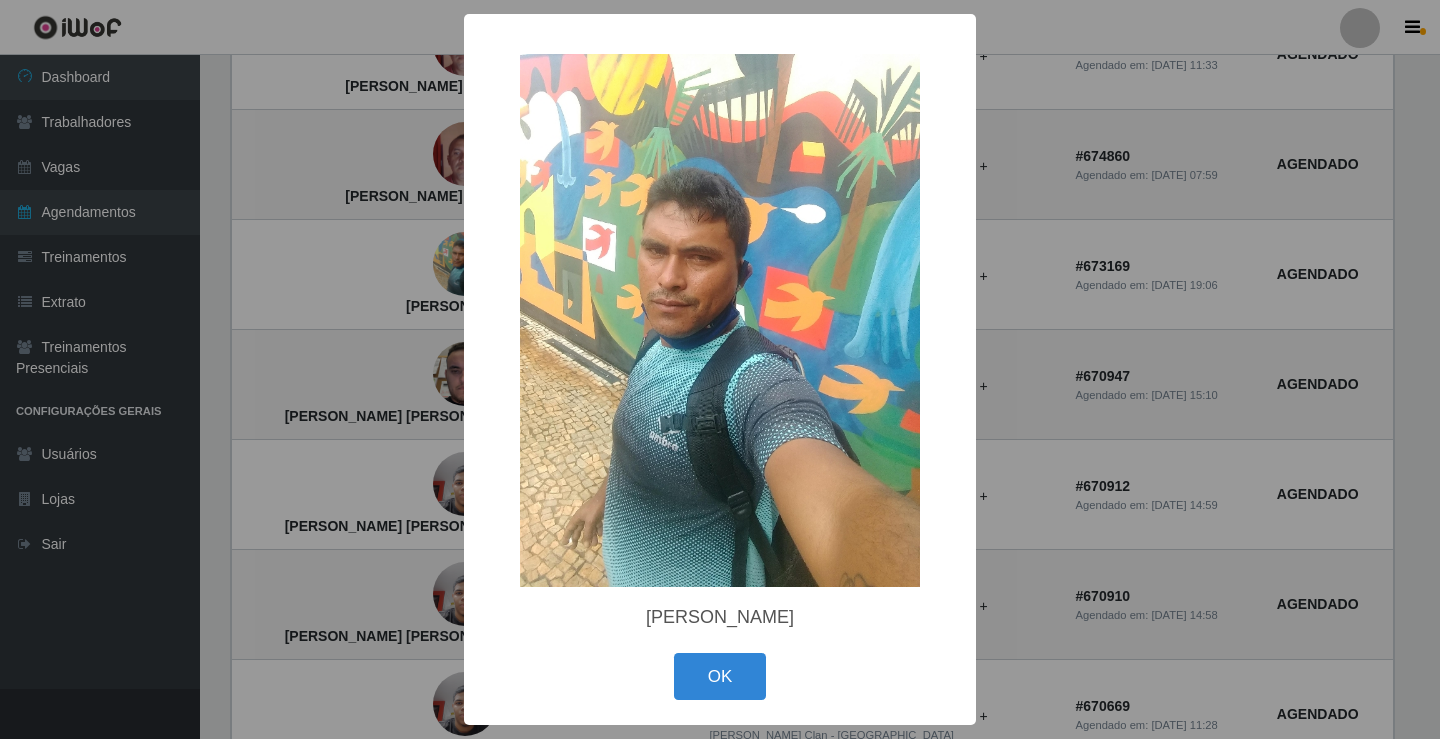 click on "× VANDSON SOUZA SALES OK Cancel" at bounding box center [720, 369] 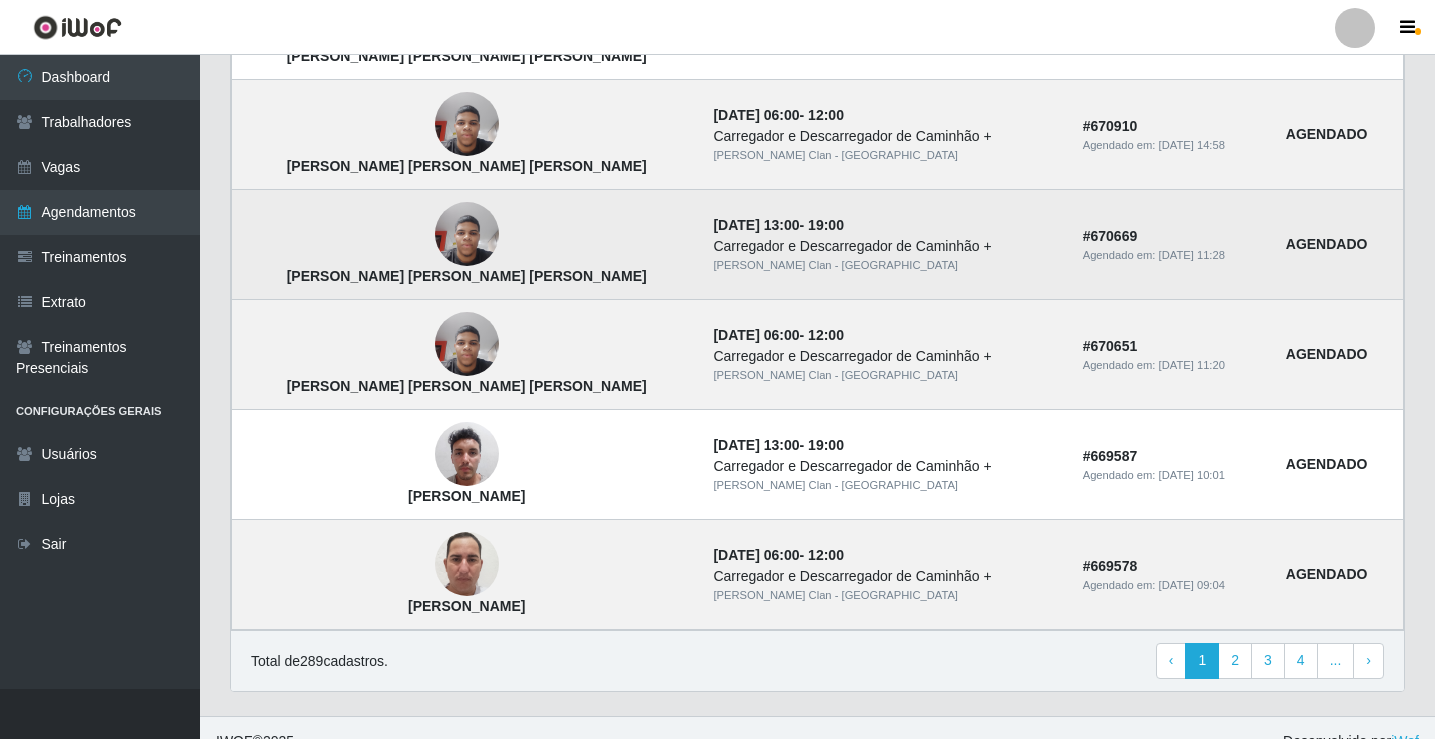 scroll, scrollTop: 1698, scrollLeft: 0, axis: vertical 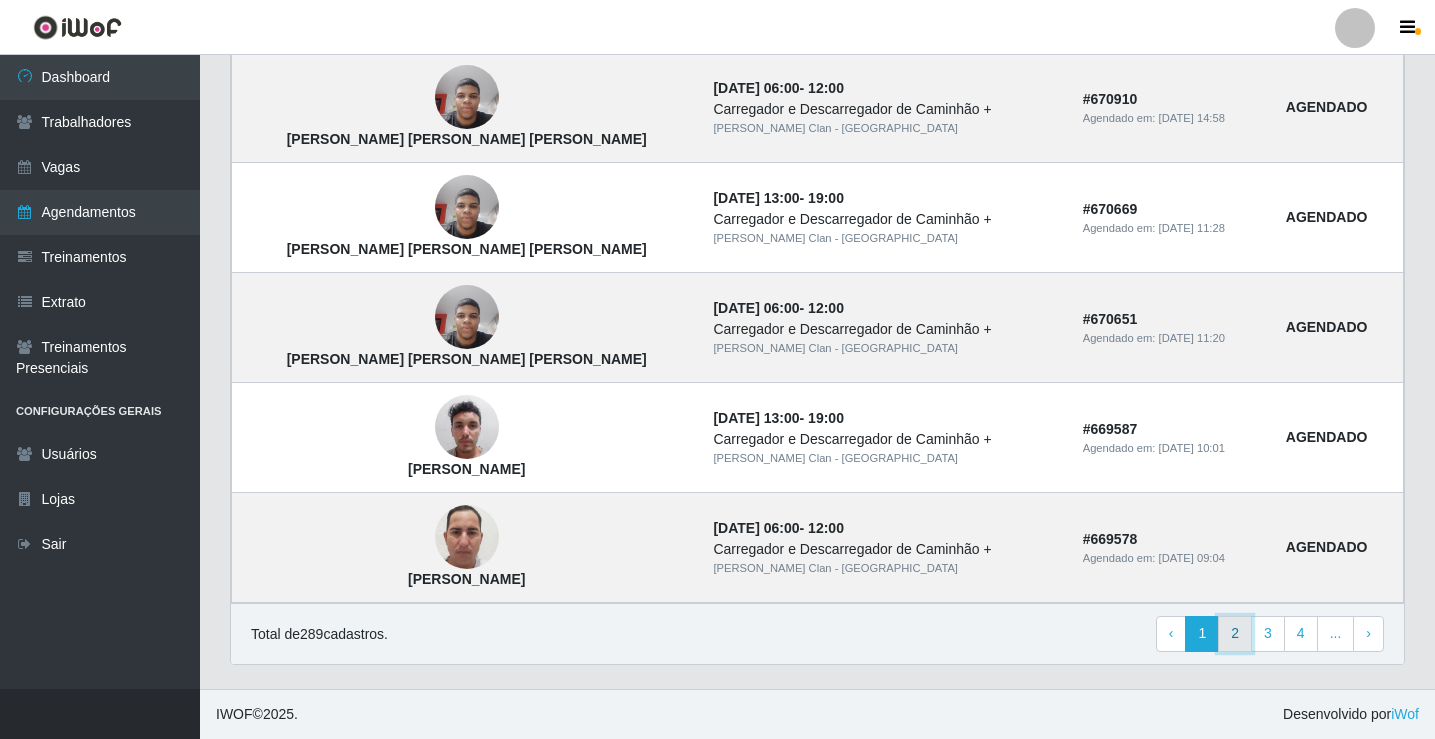 click on "2" at bounding box center (1235, 634) 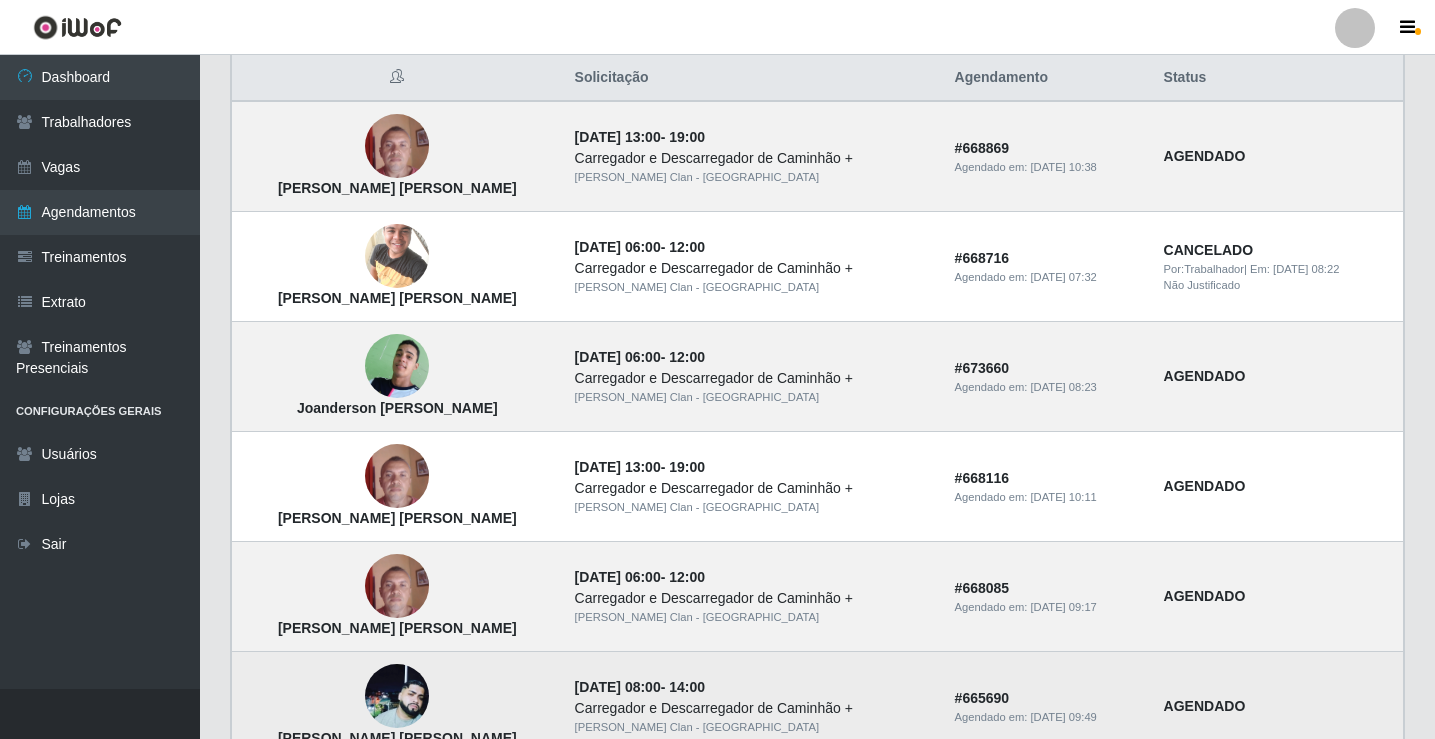 scroll, scrollTop: 0, scrollLeft: 0, axis: both 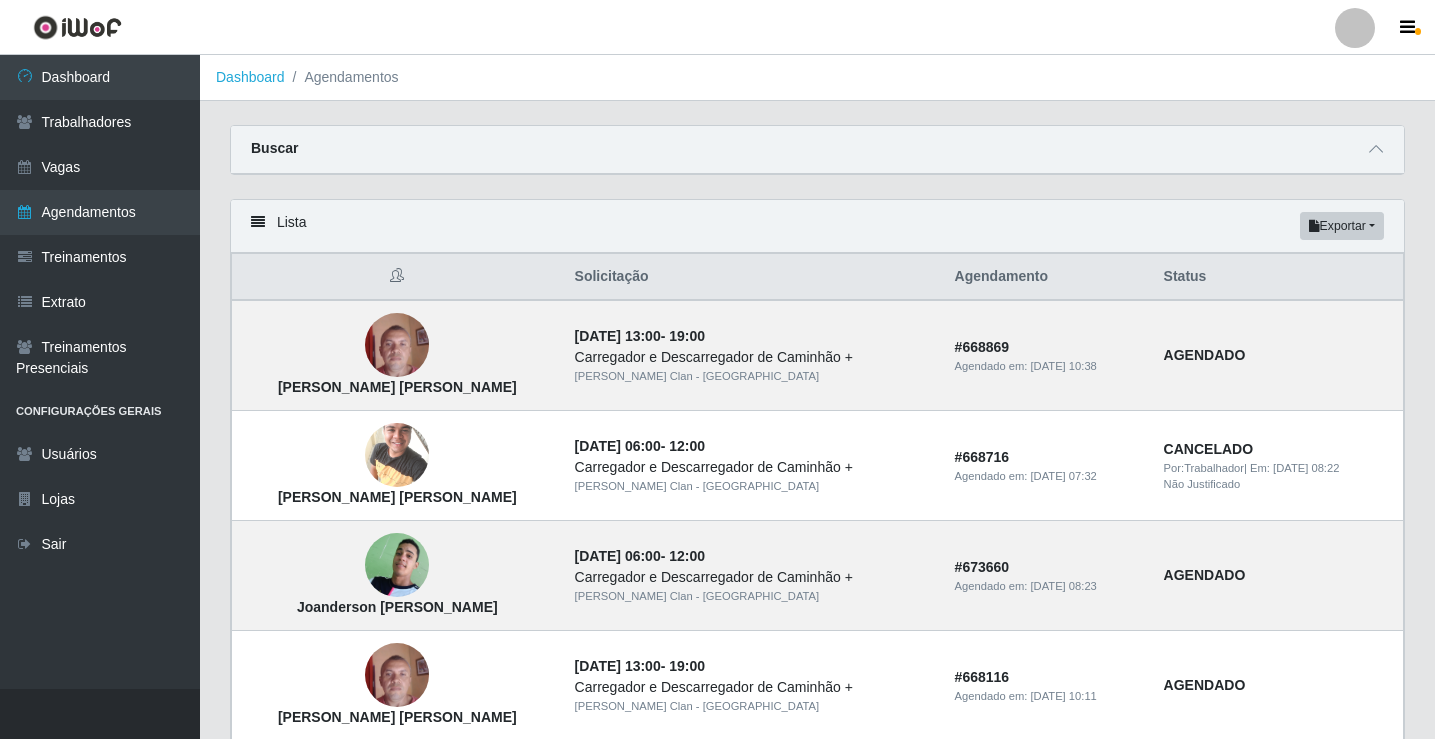 click on "Dashboard Agendamentos" at bounding box center [817, 78] 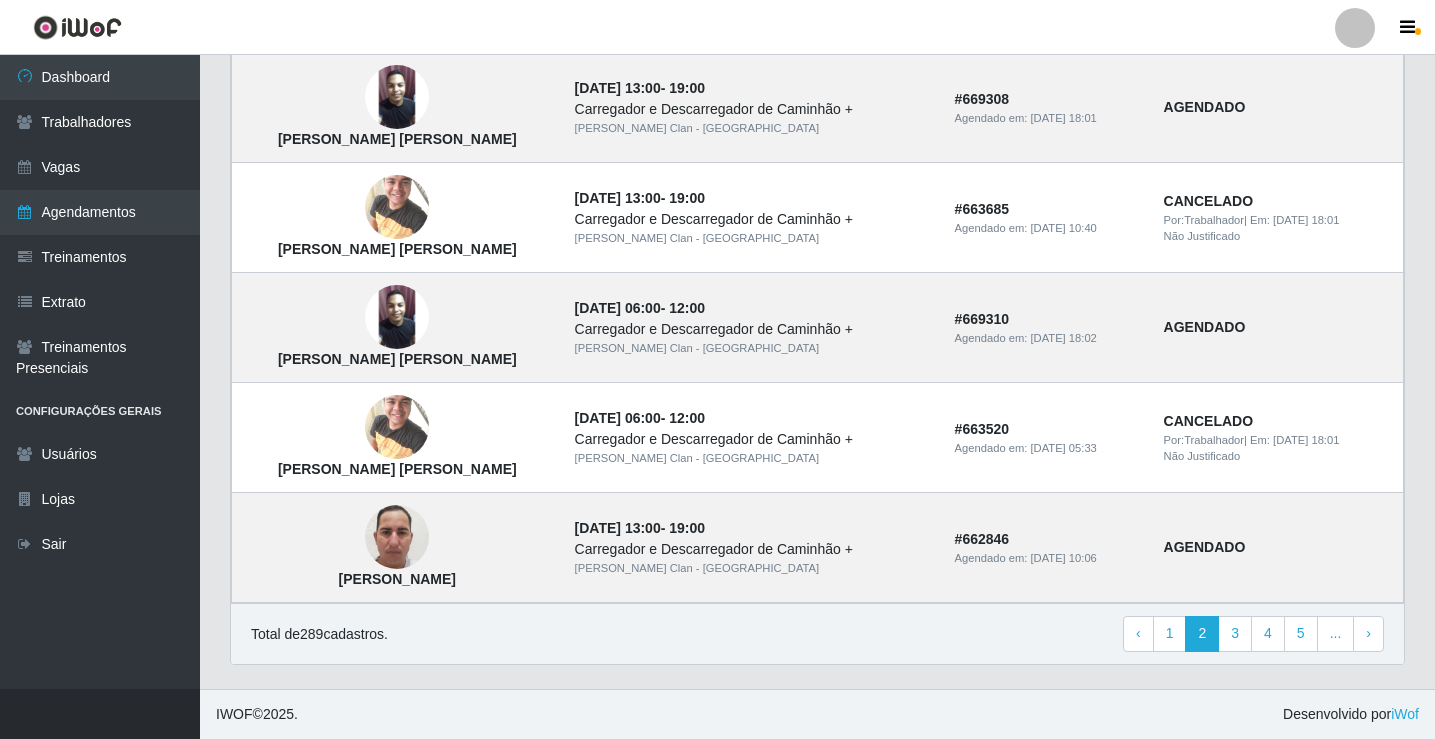 scroll, scrollTop: 1349, scrollLeft: 0, axis: vertical 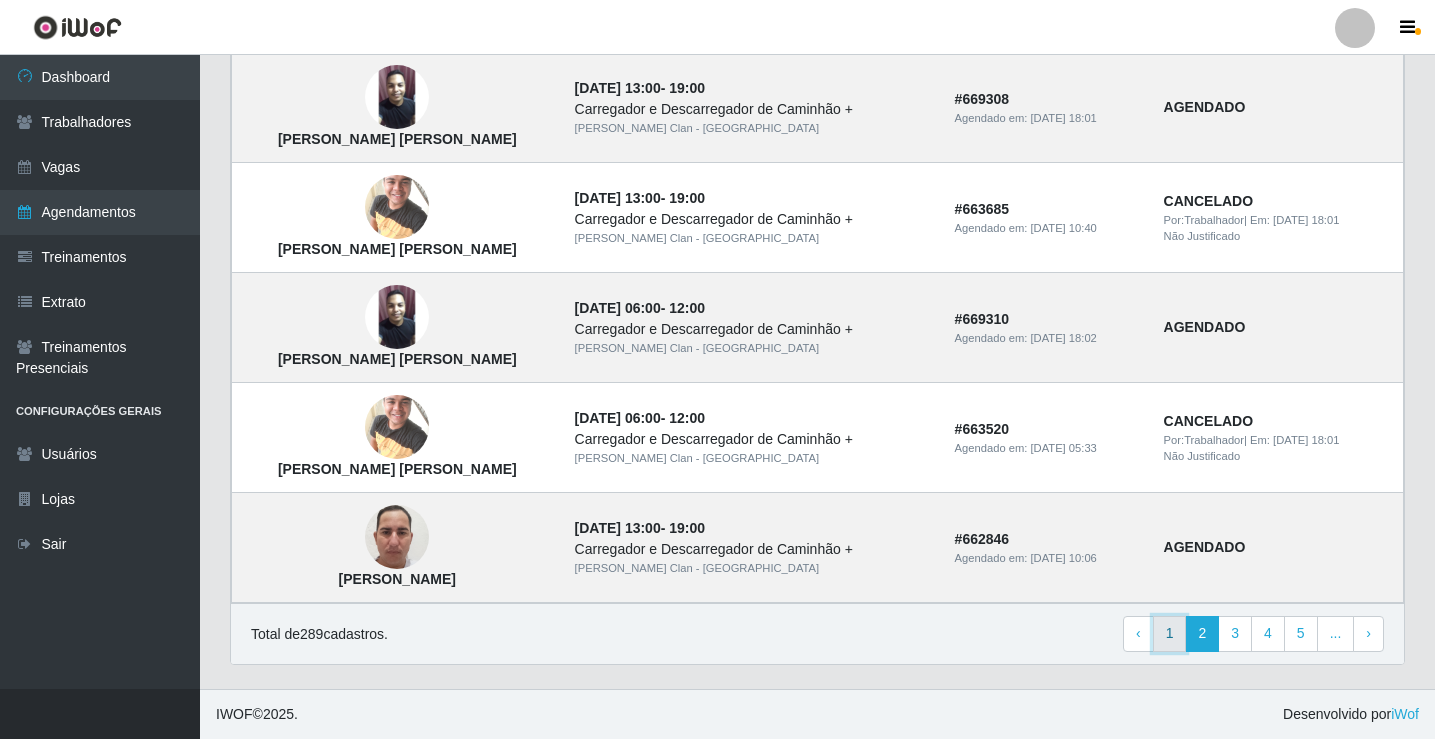 click on "1" at bounding box center [1170, 634] 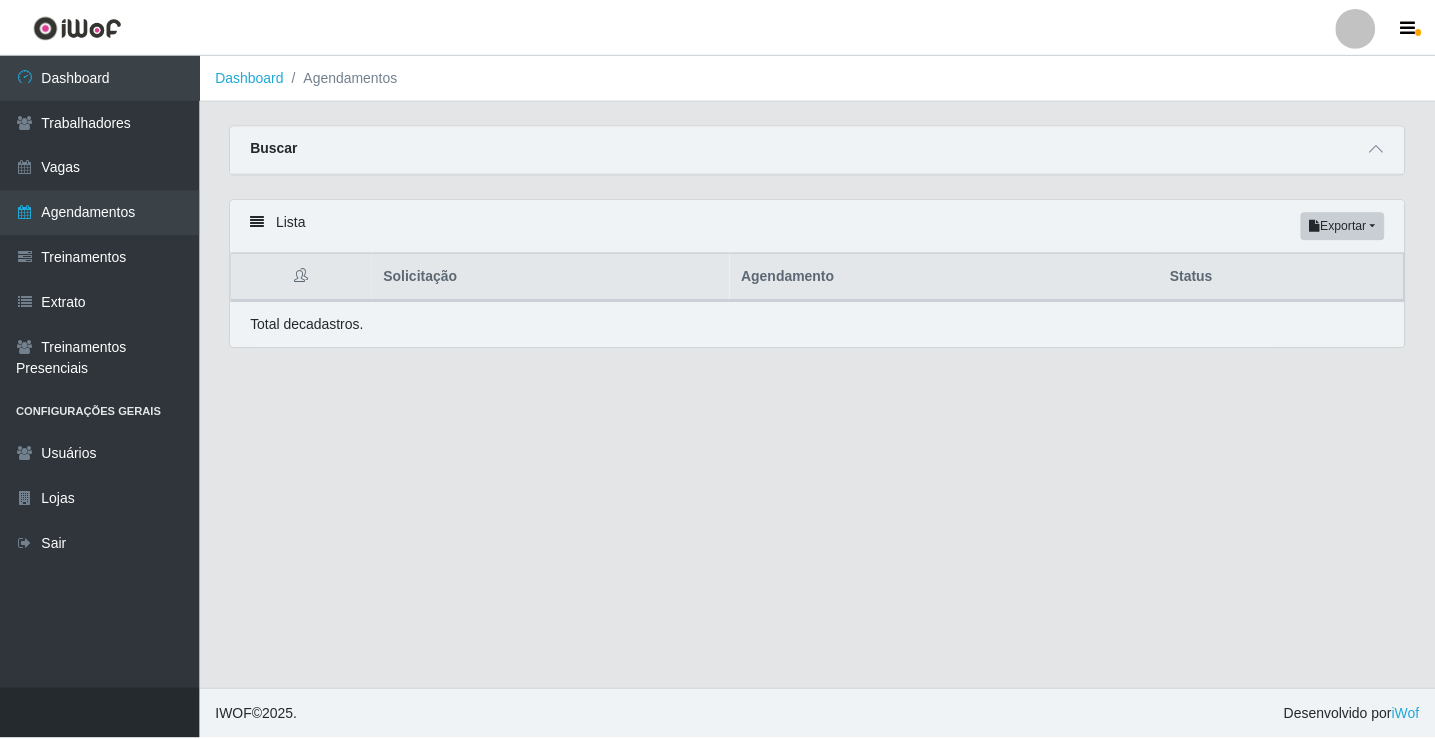 scroll, scrollTop: 0, scrollLeft: 0, axis: both 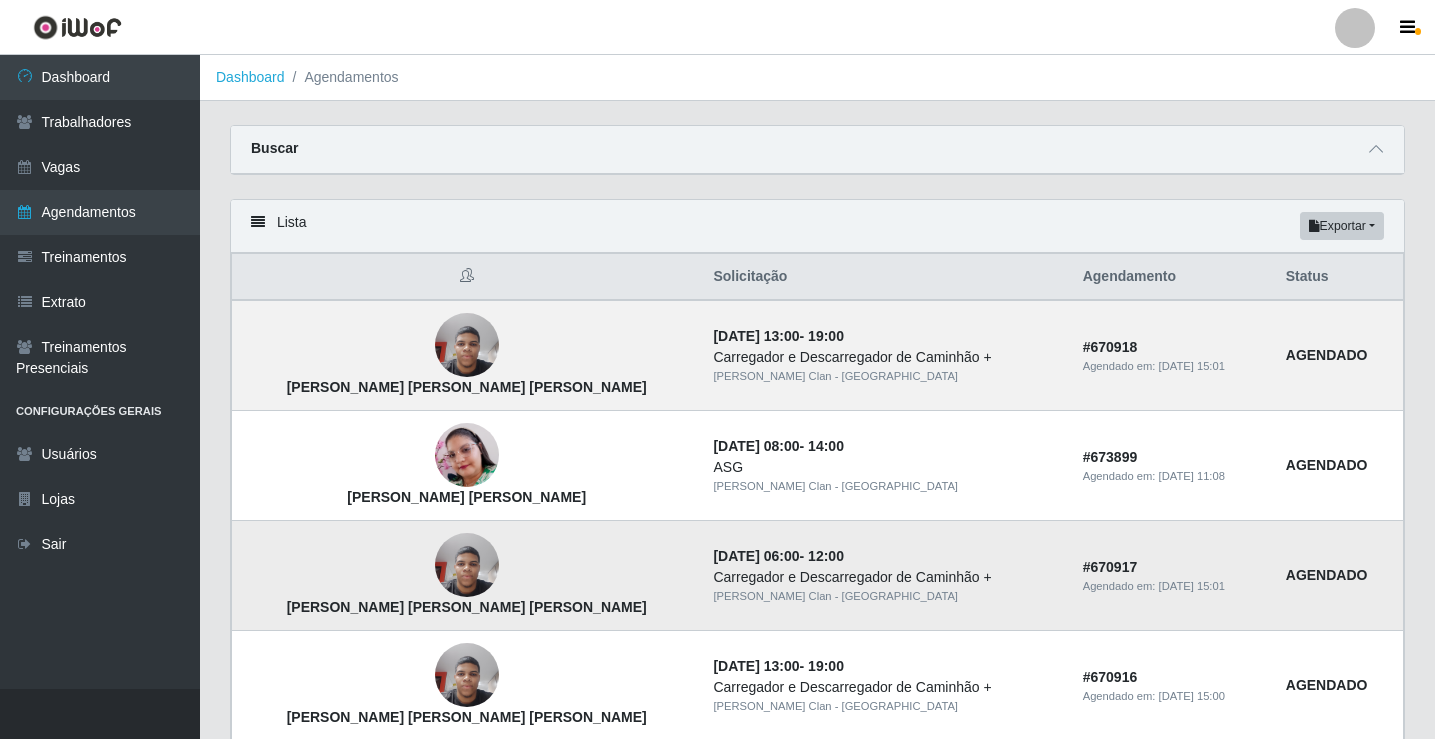 click on "[DATE] 06:00  -   12:00 Carregador e Descarregador de Caminhão + [PERSON_NAME] Clan - [GEOGRAPHIC_DATA]" at bounding box center (885, 576) 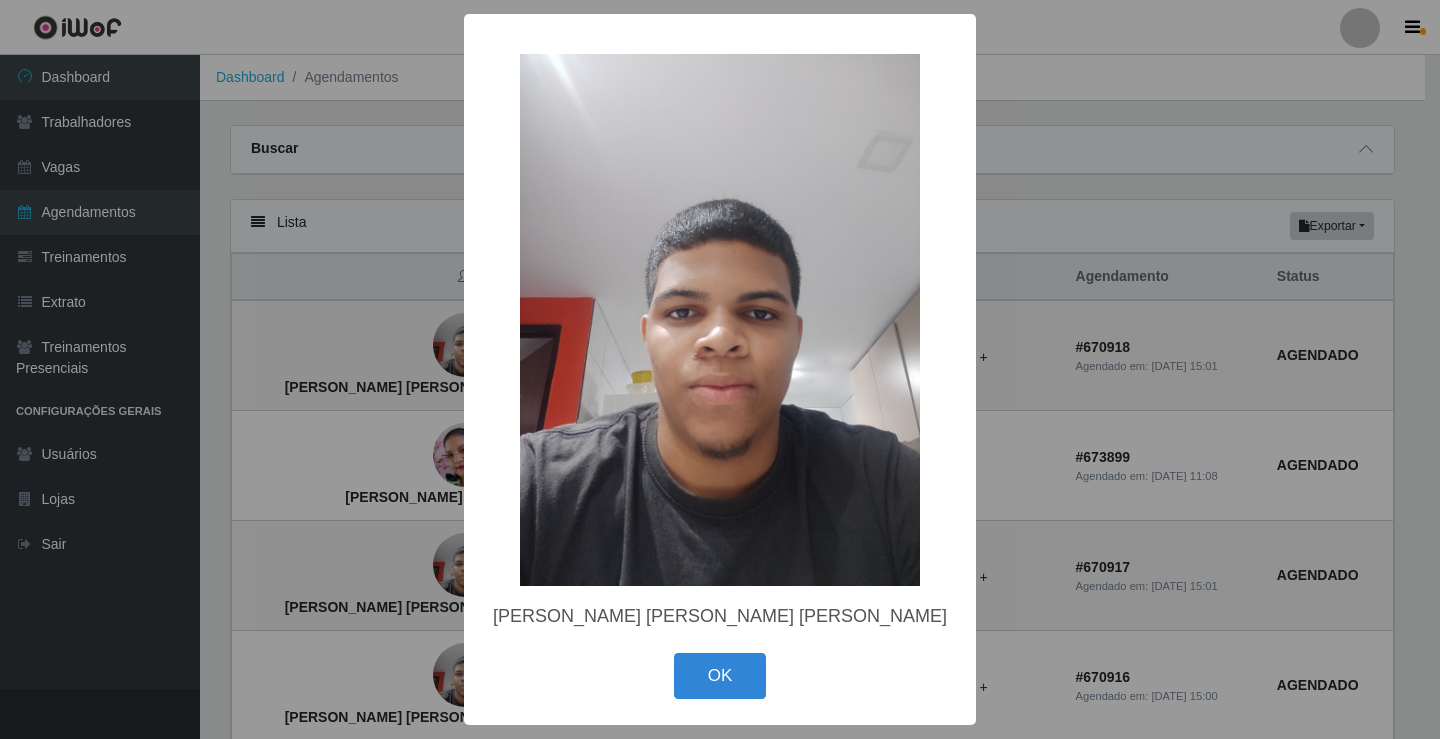 click on "× [PERSON_NAME] [PERSON_NAME] [PERSON_NAME]  OK Cancel" at bounding box center (720, 369) 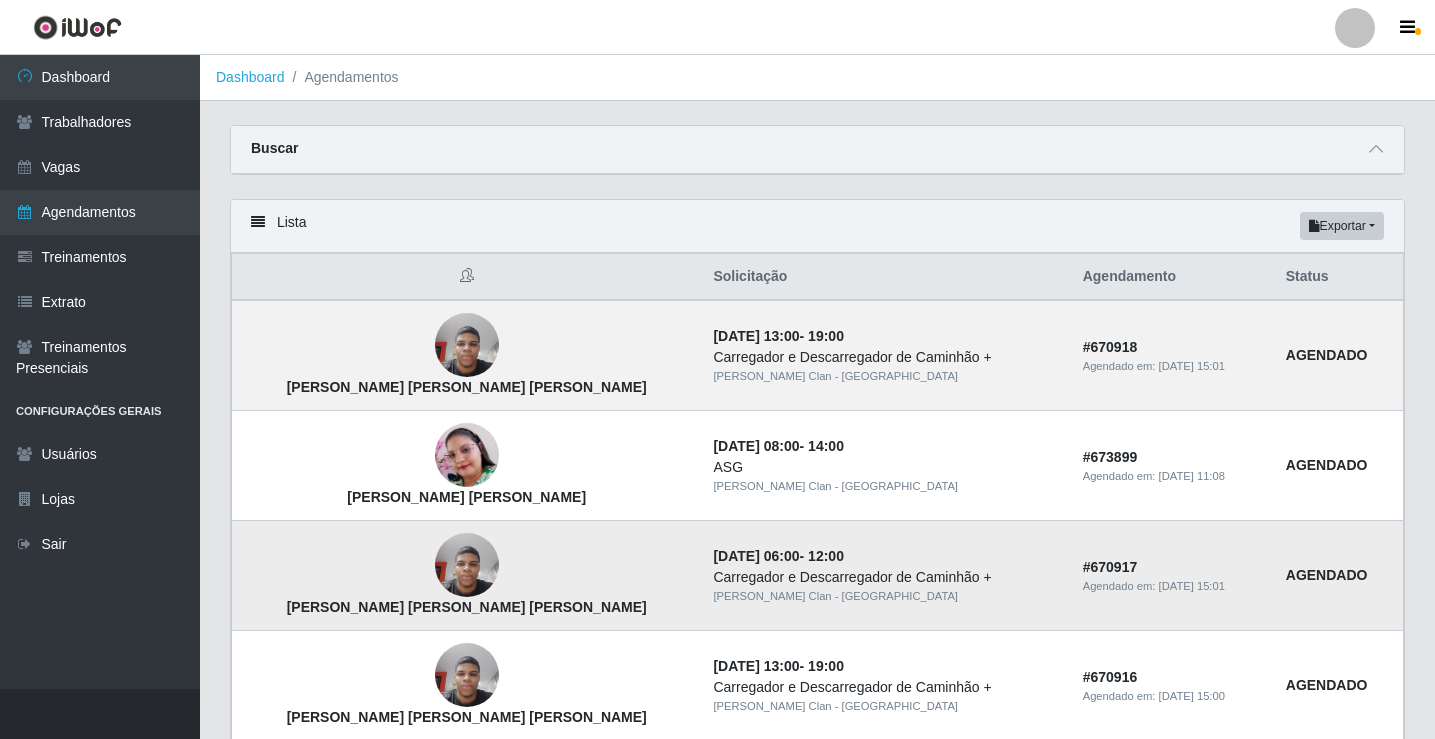 click on "AGENDADO" at bounding box center (1327, 575) 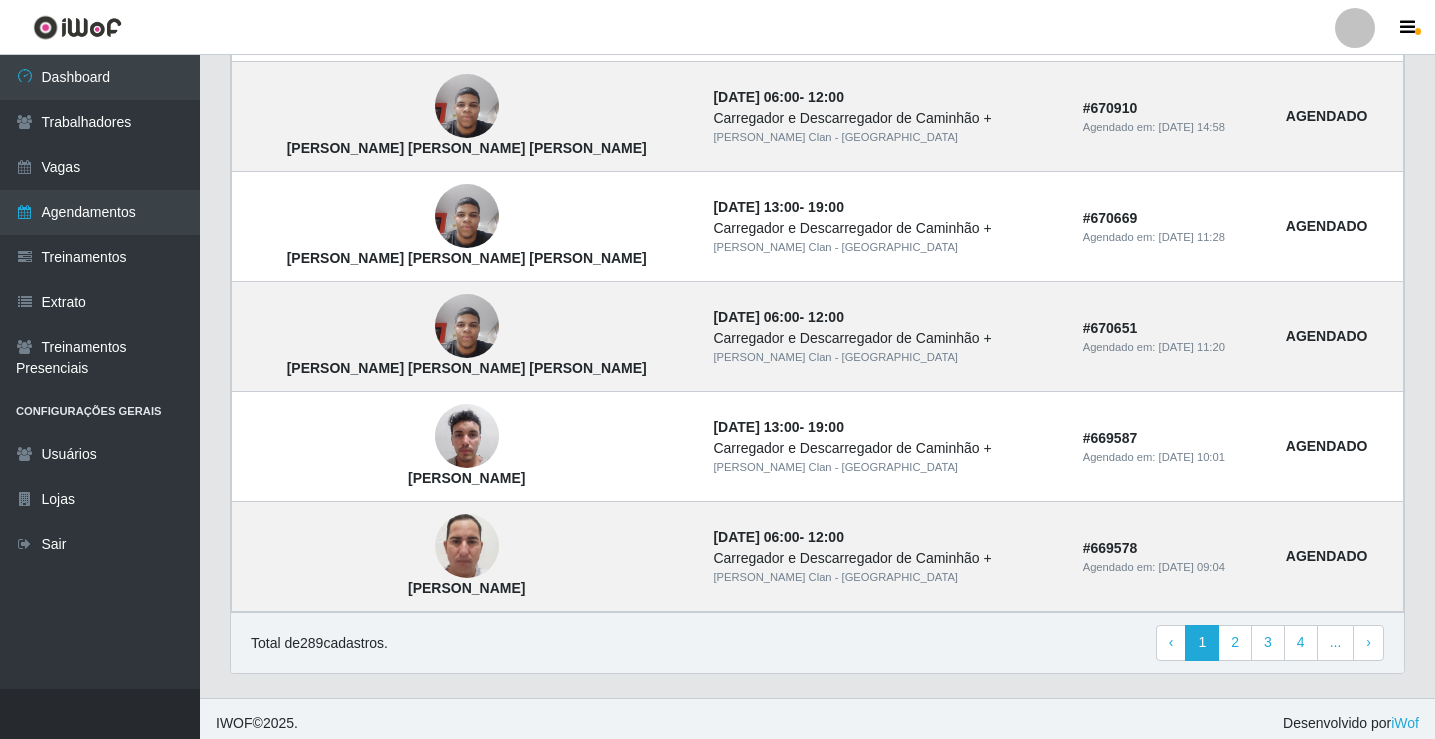 scroll, scrollTop: 1349, scrollLeft: 0, axis: vertical 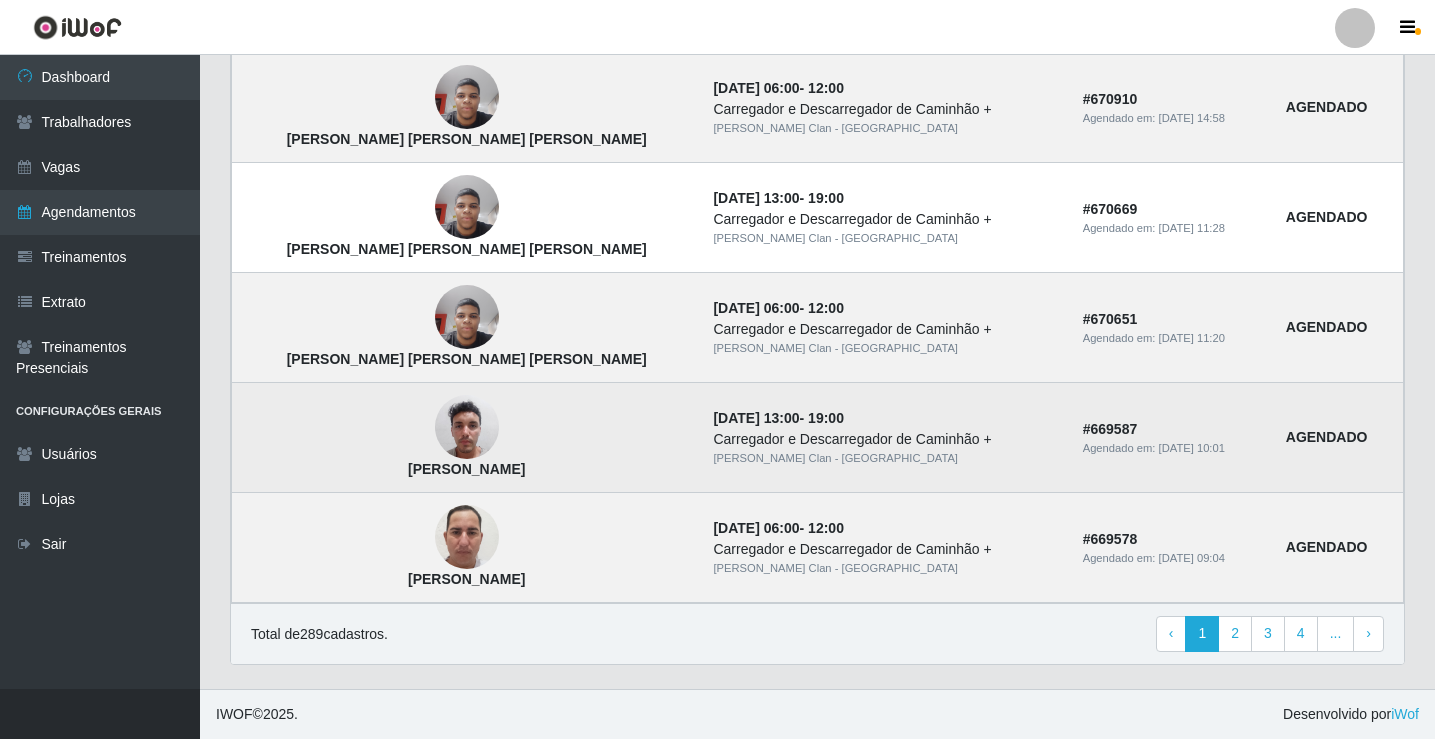 click at bounding box center (467, 427) 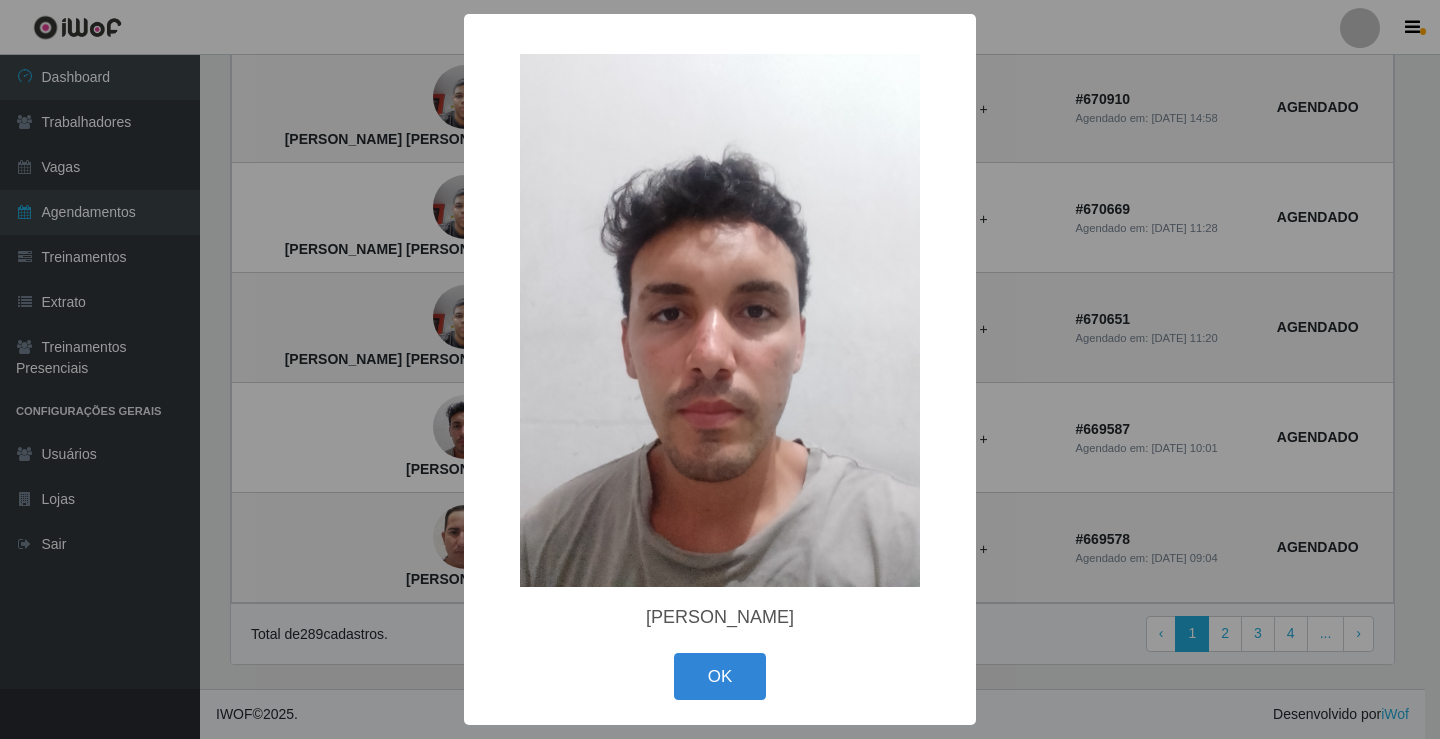 click on "× [PERSON_NAME]  OK Cancel" at bounding box center (720, 369) 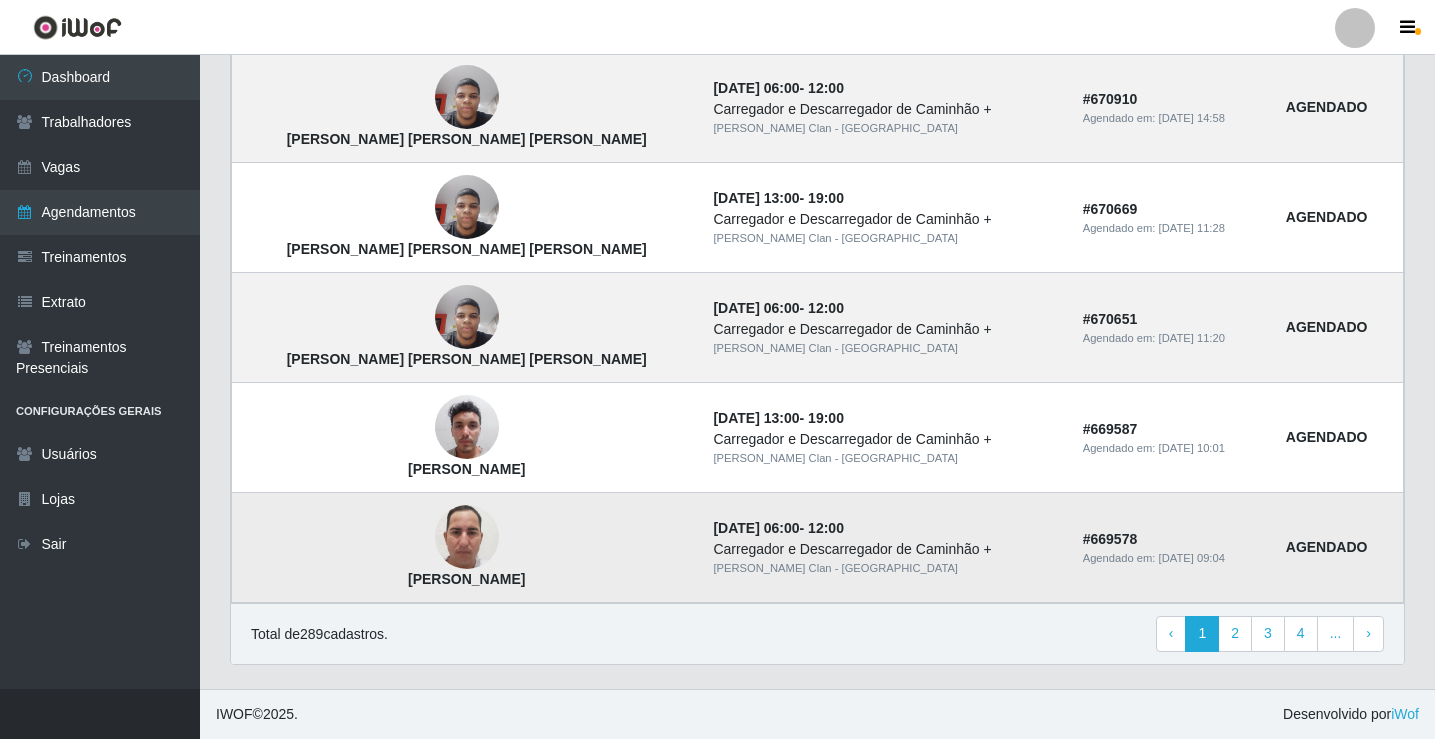 click on "[PERSON_NAME]" at bounding box center (467, 548) 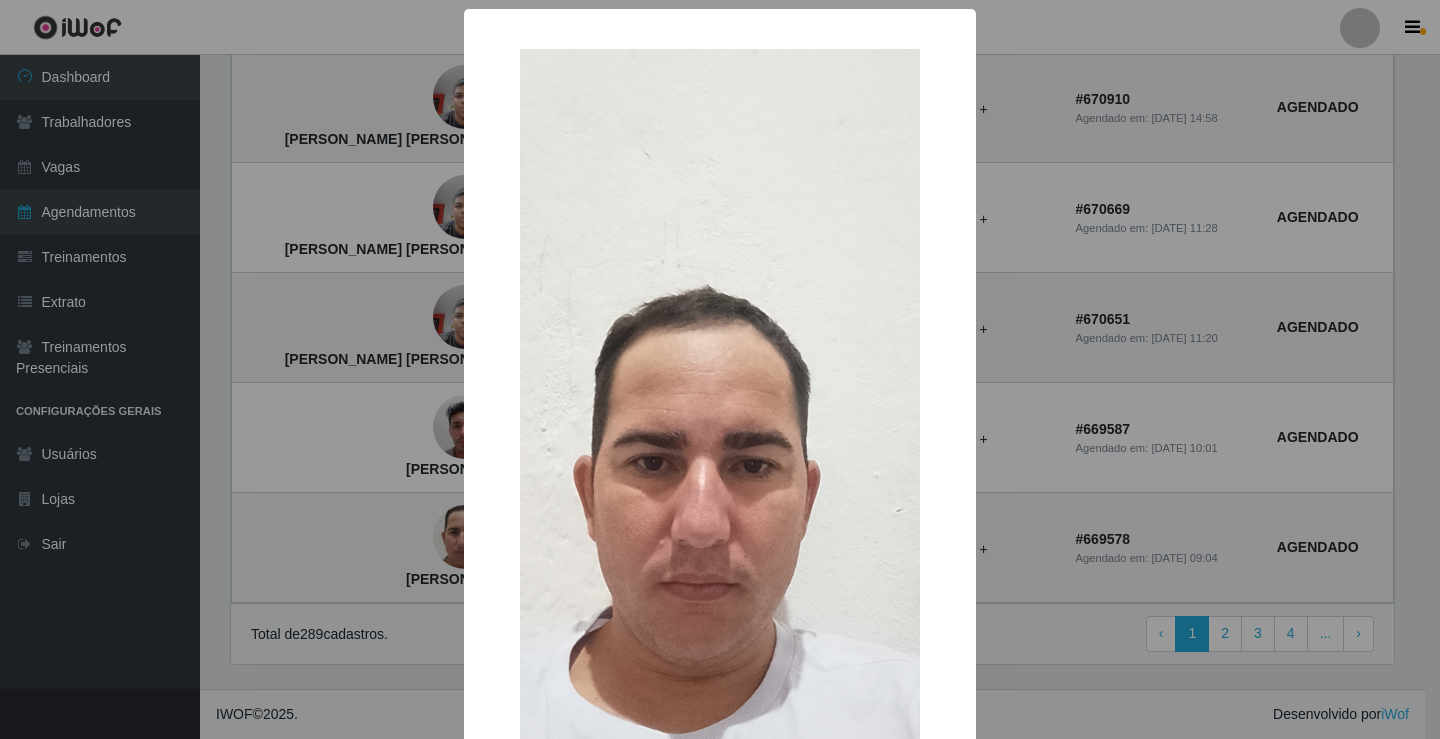 click on "× [PERSON_NAME]  OK Cancel" at bounding box center (720, 369) 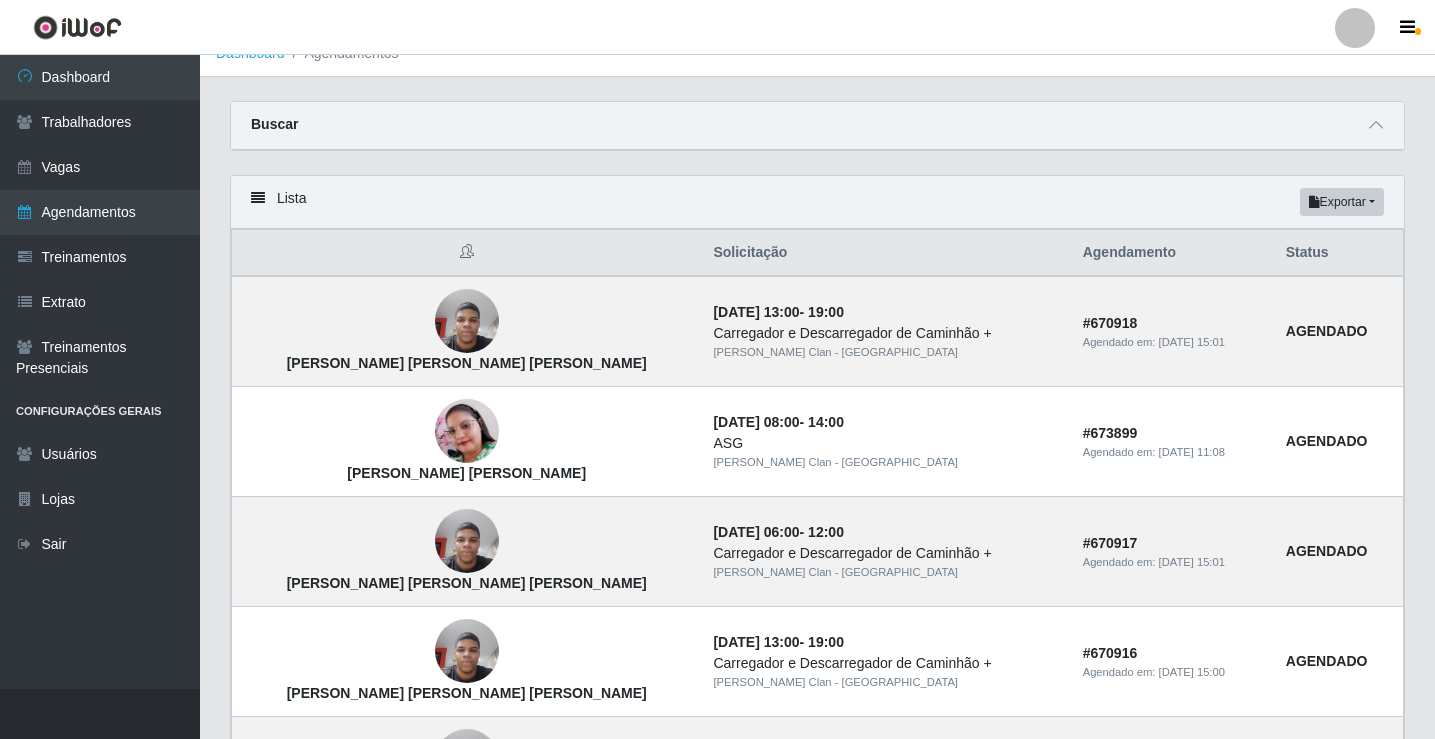 scroll, scrollTop: 0, scrollLeft: 0, axis: both 